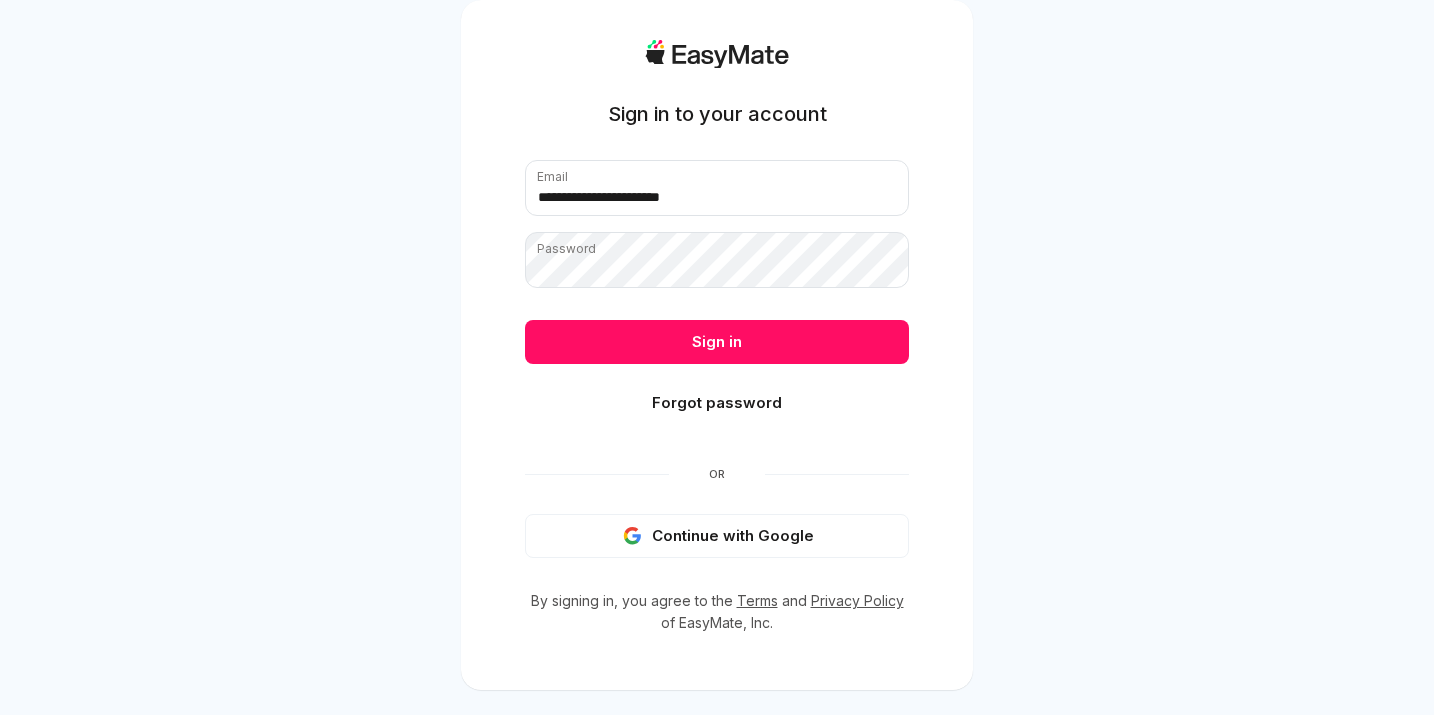 scroll, scrollTop: 0, scrollLeft: 0, axis: both 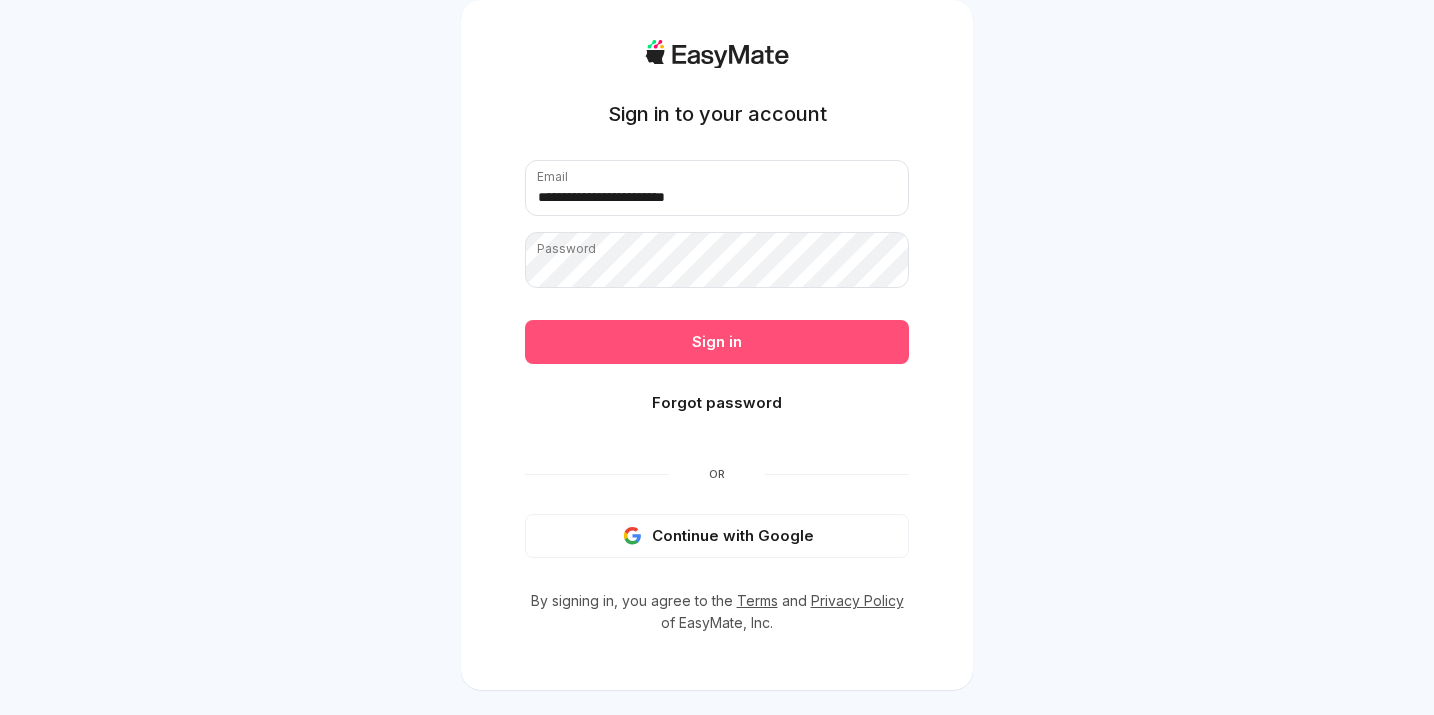 click on "Sign in" at bounding box center (717, 342) 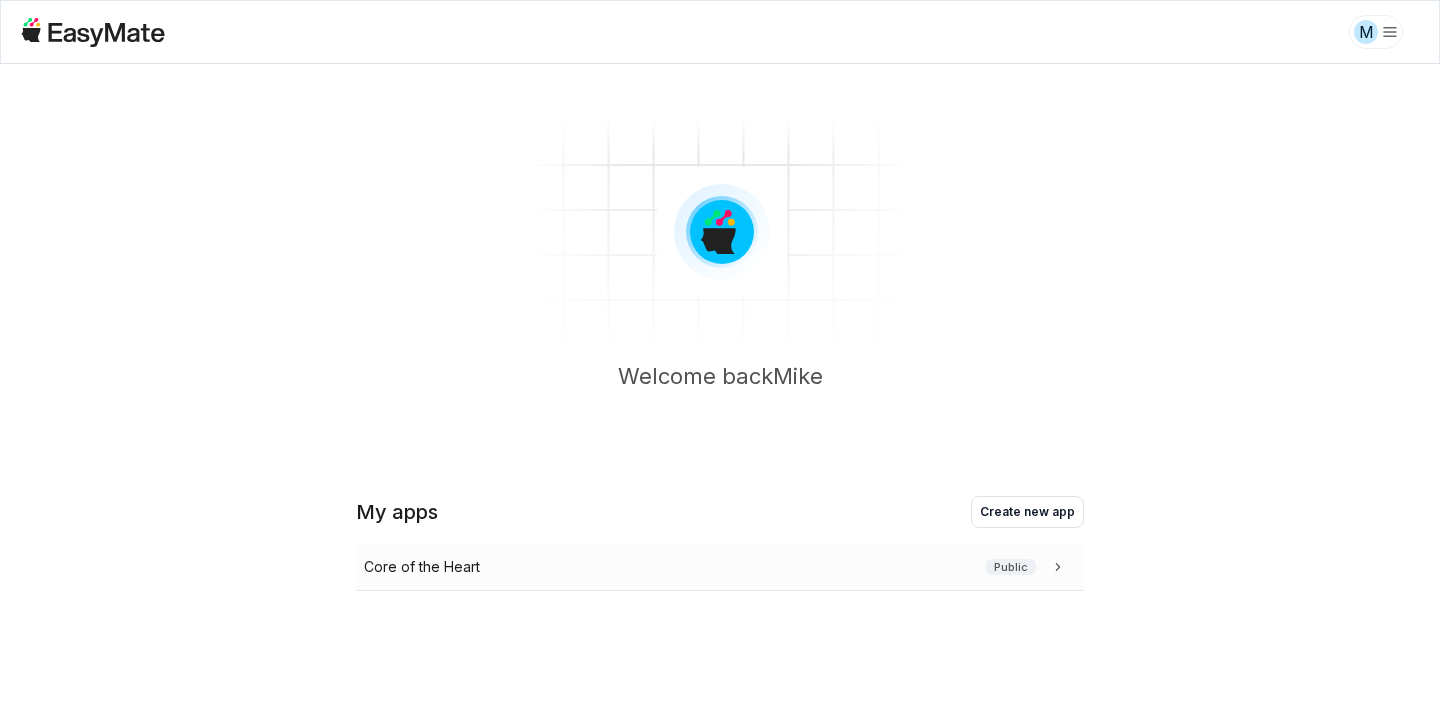 click on "Core of the Heart Public" at bounding box center [716, 567] 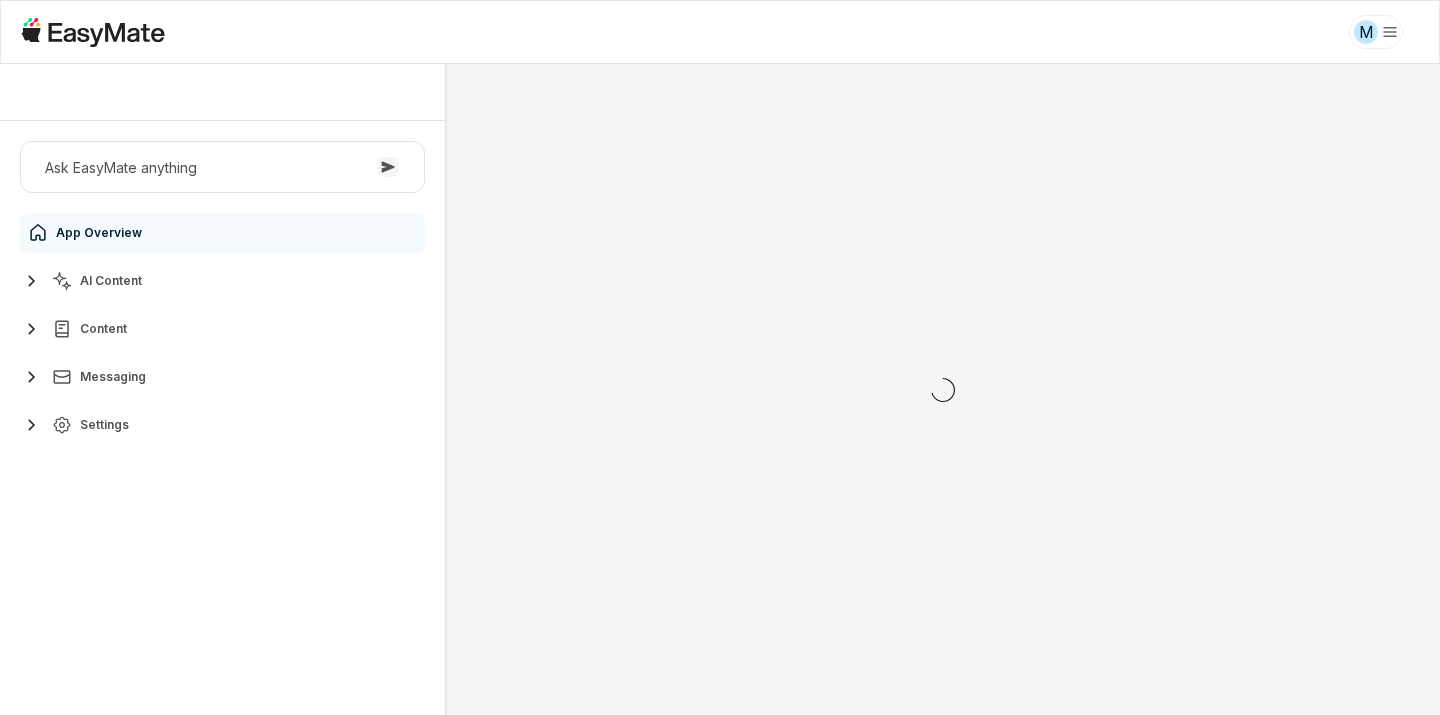 scroll, scrollTop: 0, scrollLeft: 0, axis: both 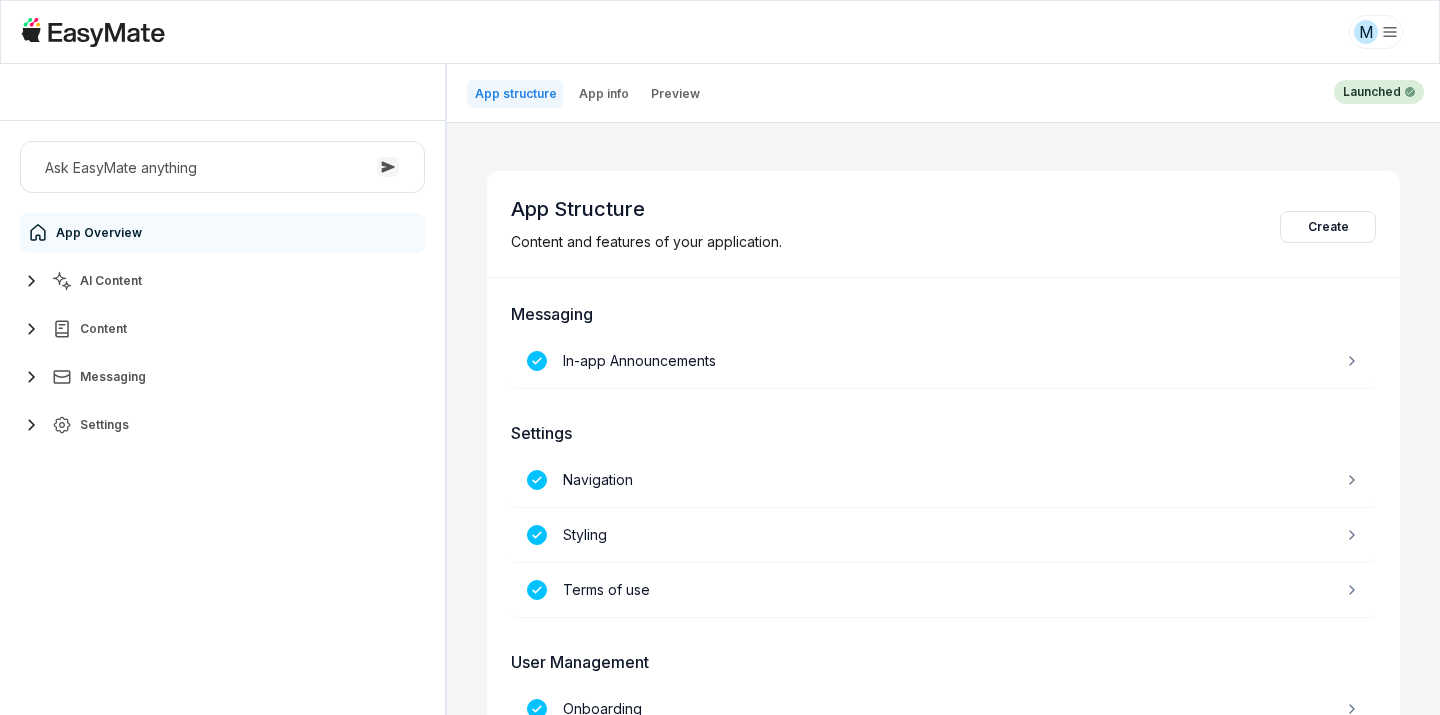 click on "AI Content" at bounding box center [222, 281] 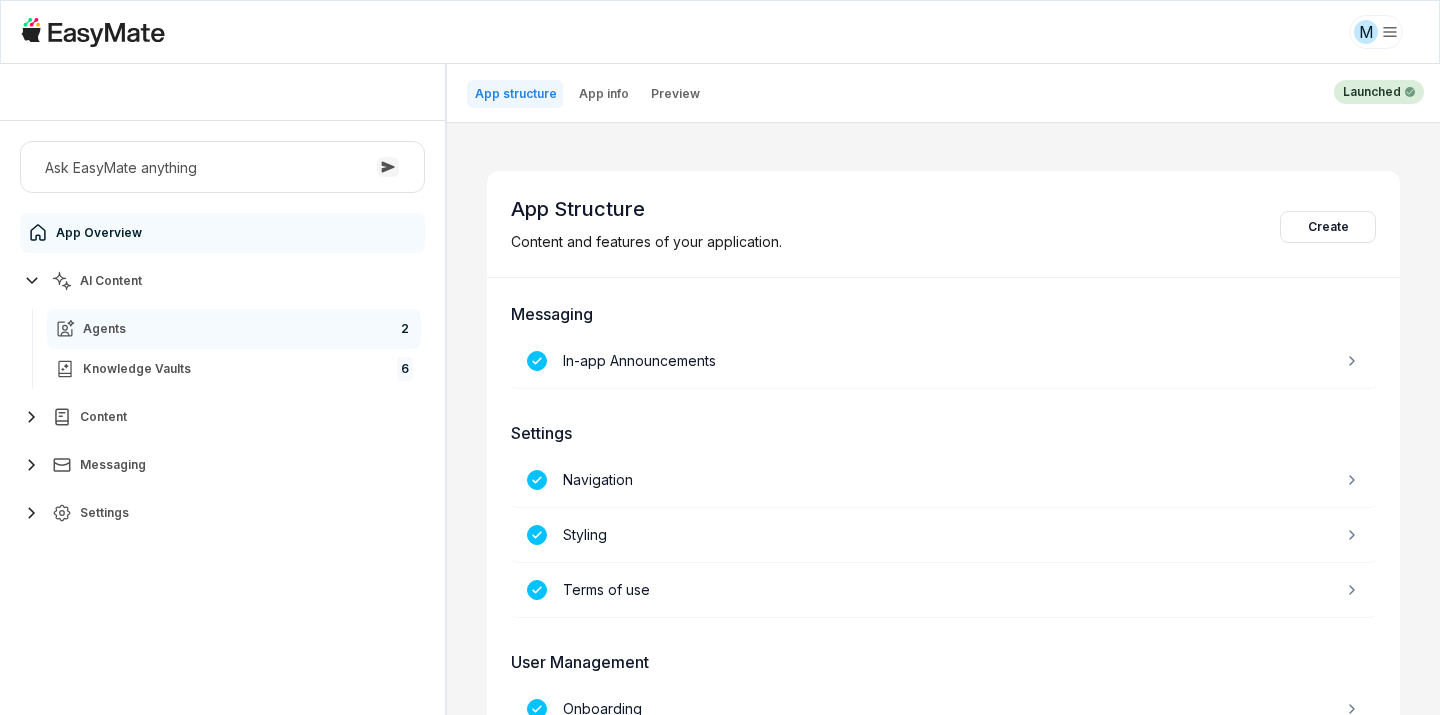 click on "Agents 2" at bounding box center (234, 329) 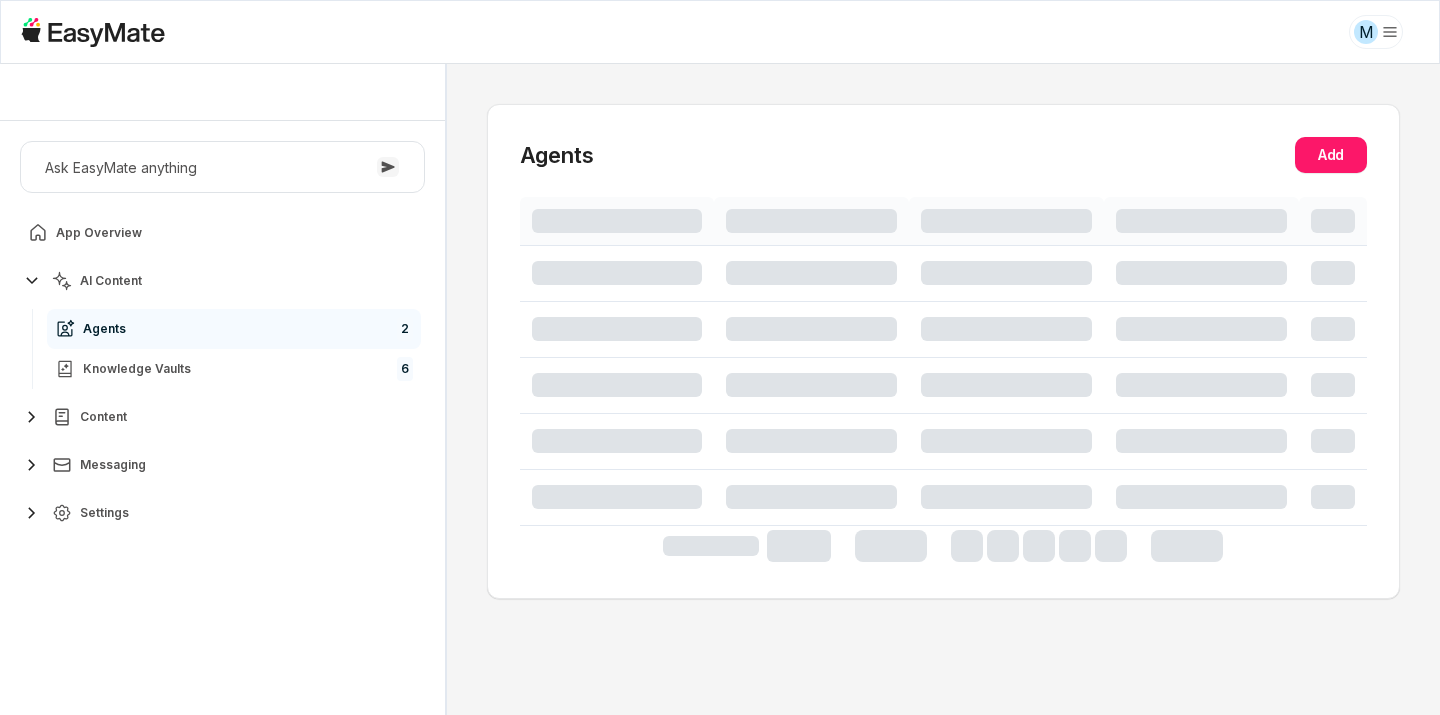 click on "Ask EasyMate anything App Overview AI Content Agents 2 Knowledge Vaults 6 Content Messaging Settings" at bounding box center (222, 418) 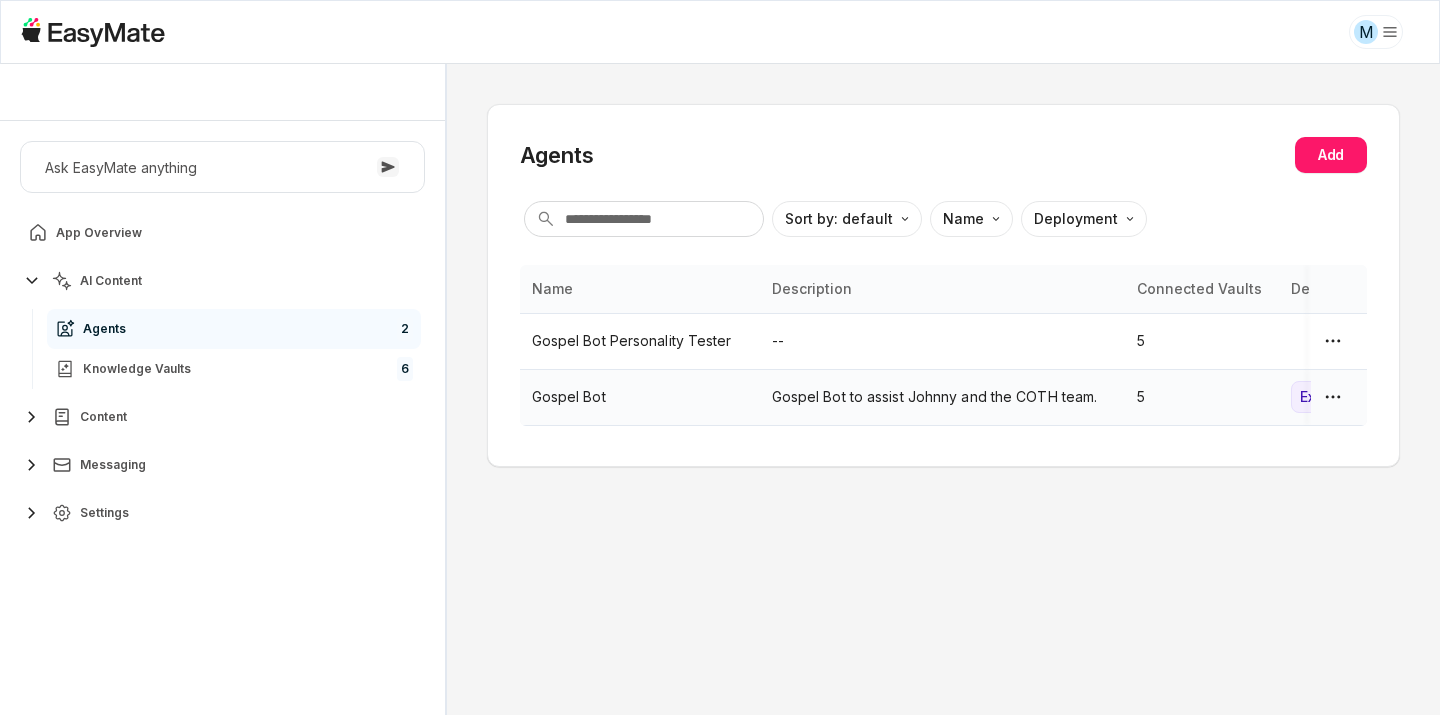 click on "Gospel Bot" at bounding box center (640, 397) 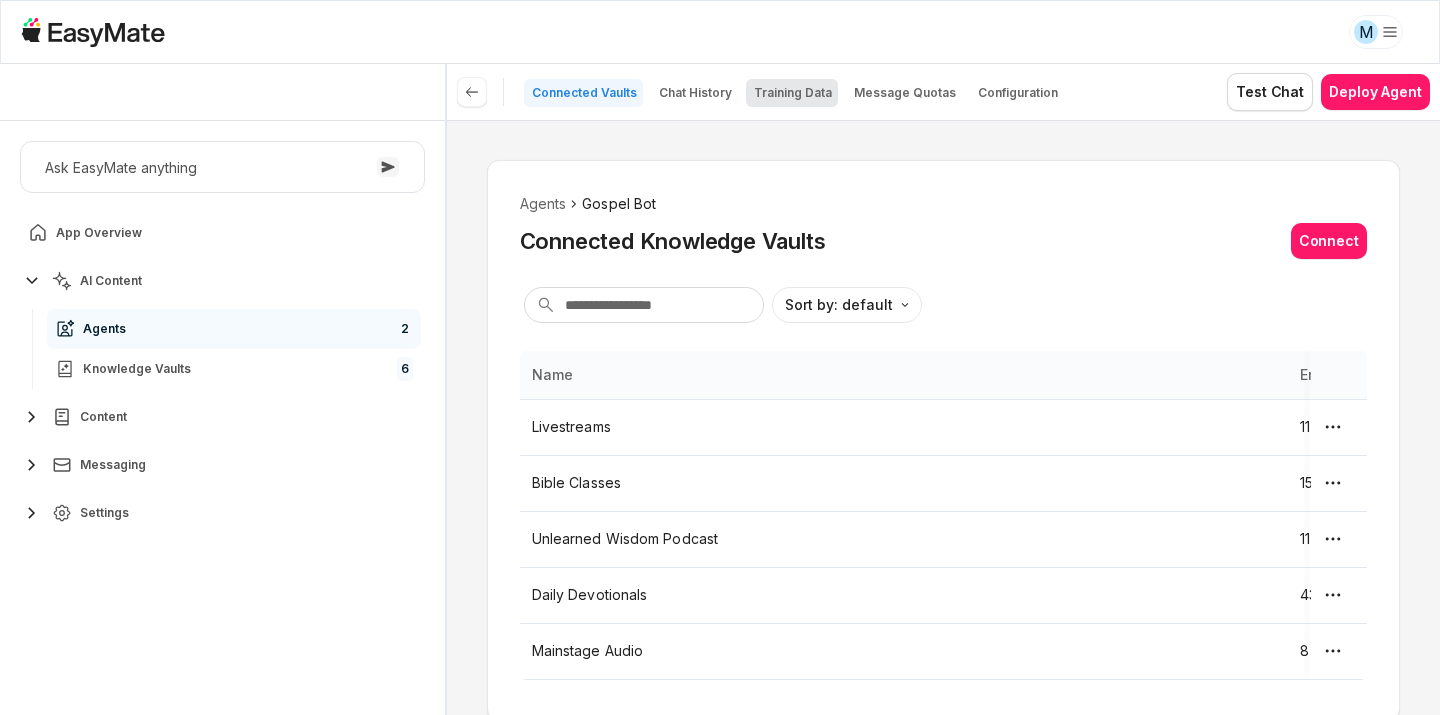click on "Training Data" at bounding box center [793, 93] 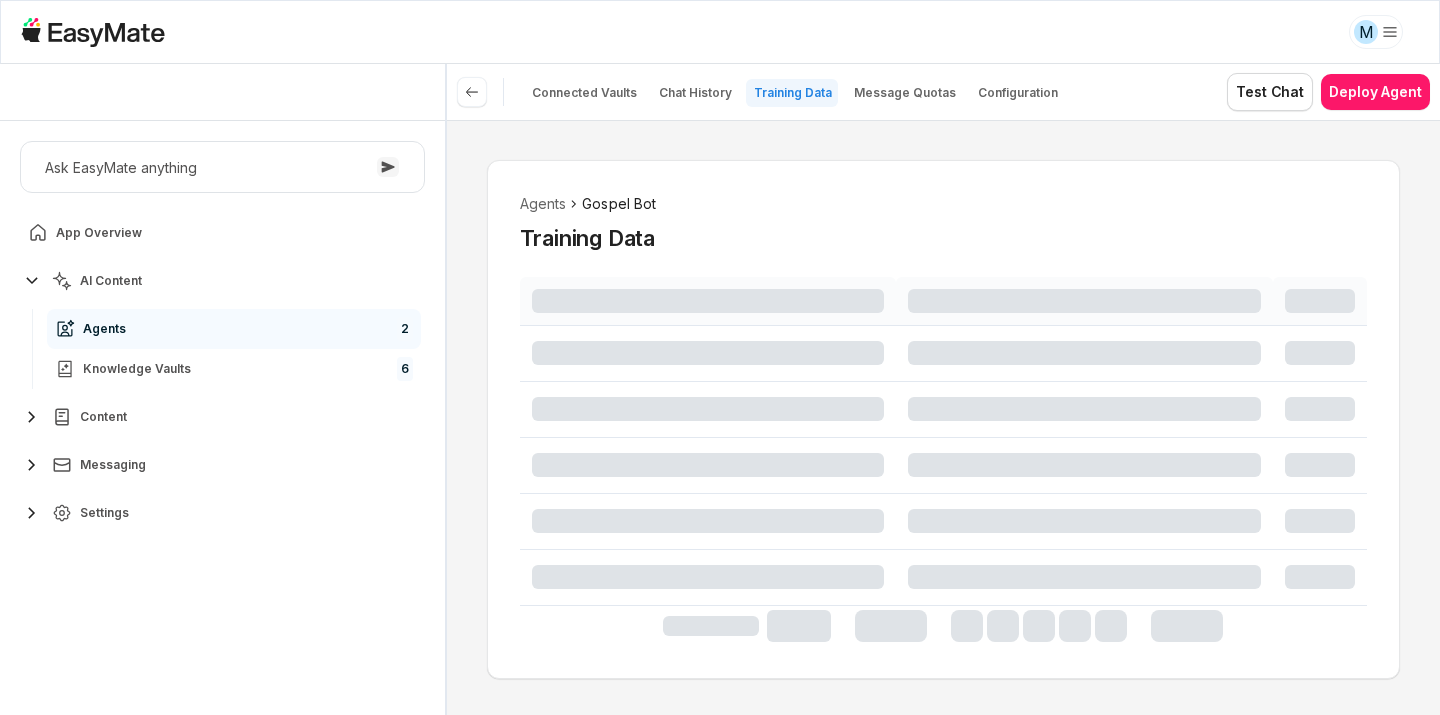 click on "Training Data" at bounding box center [943, 238] 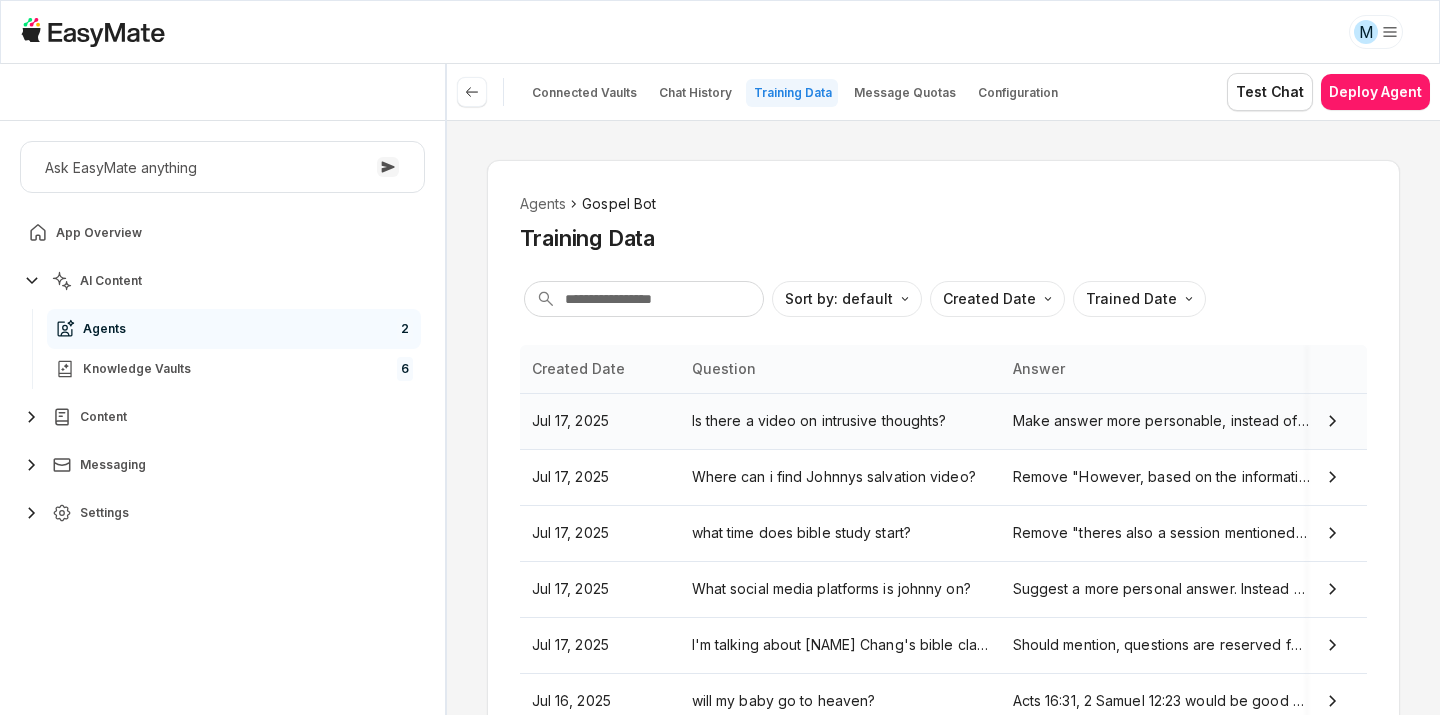 click on "Is there a video on intrusive thoughts?" at bounding box center [840, 421] 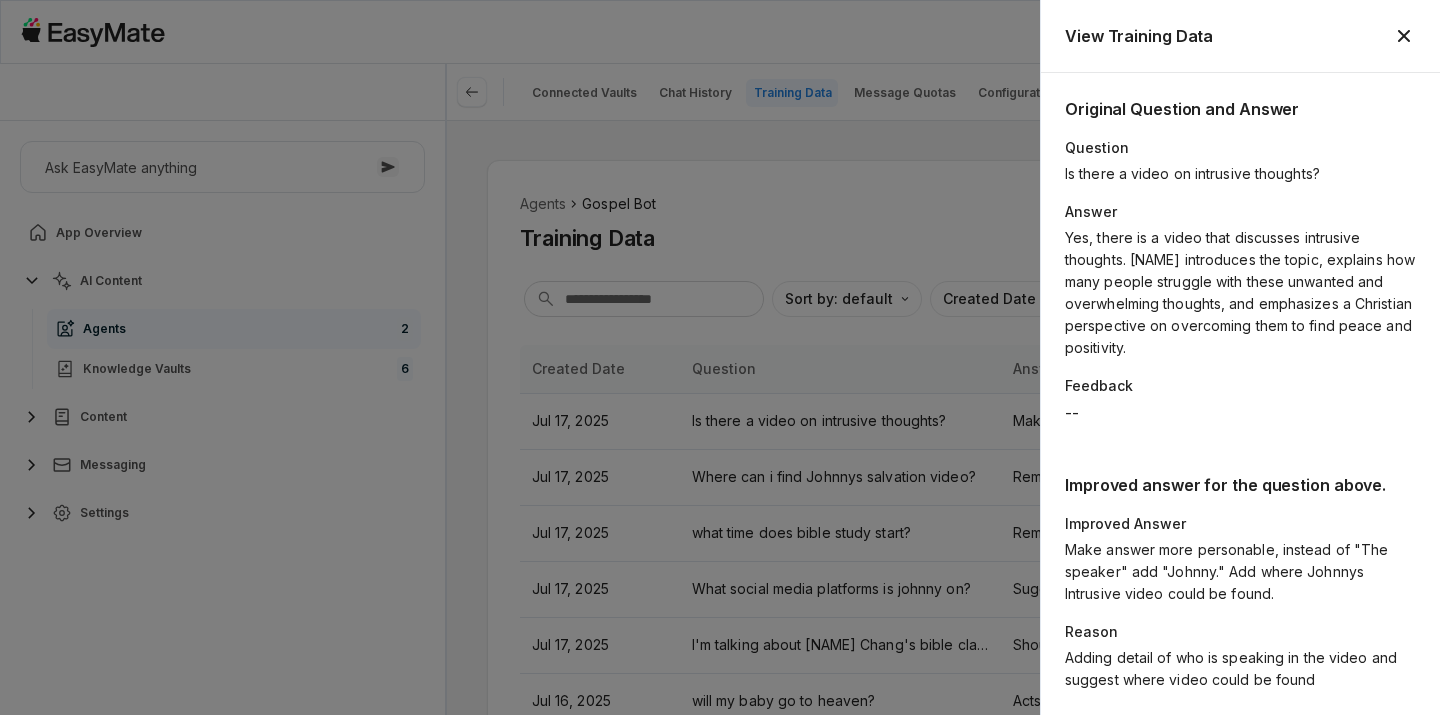 scroll, scrollTop: 70, scrollLeft: 0, axis: vertical 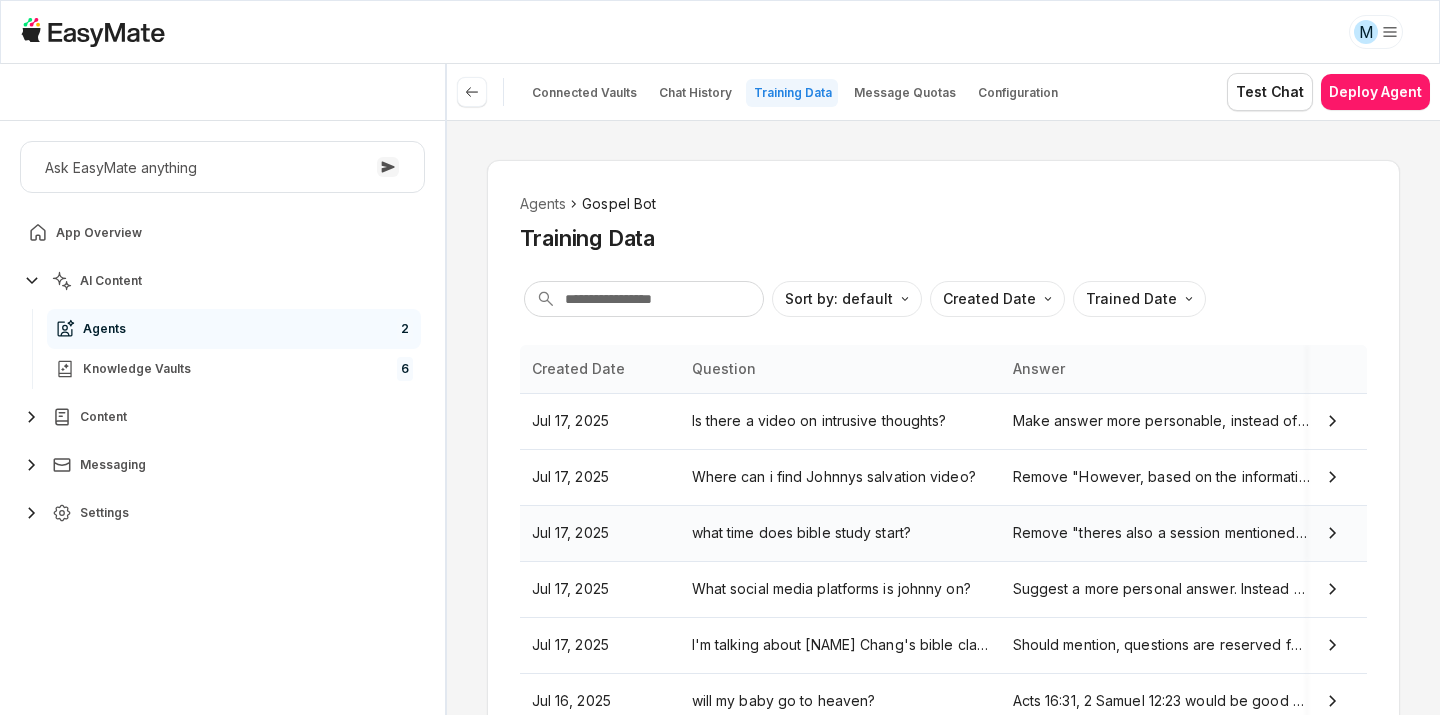 click on "what time does bible study start?" at bounding box center (840, 533) 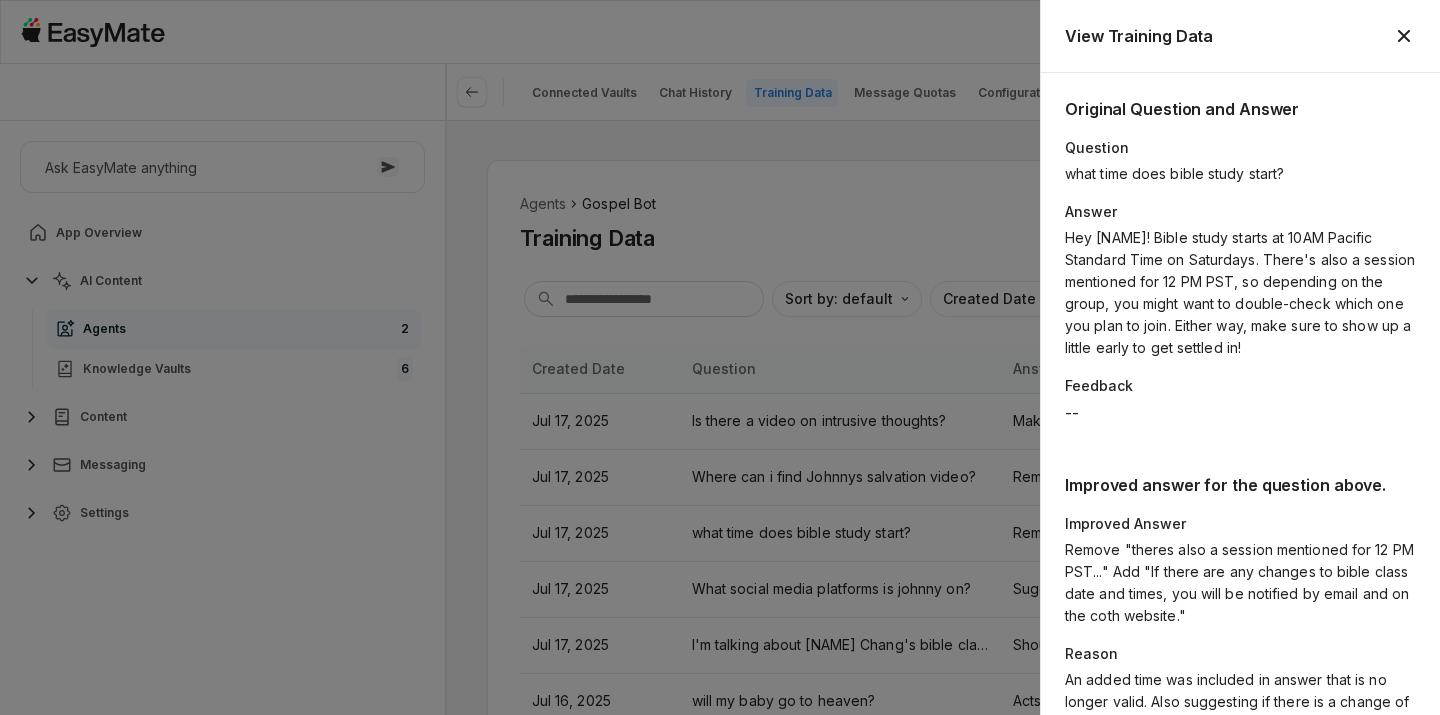 scroll, scrollTop: 114, scrollLeft: 0, axis: vertical 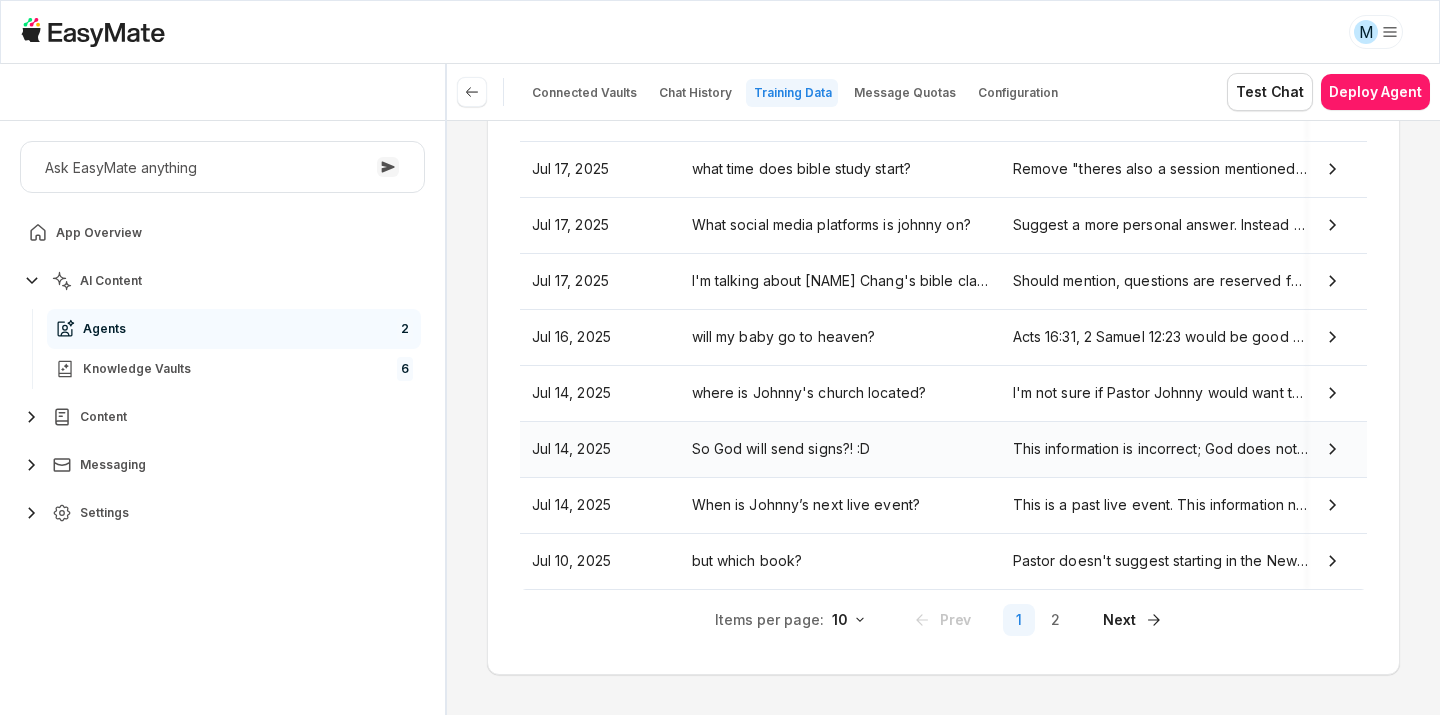 click on "So God will send signs?! :D" at bounding box center (840, 449) 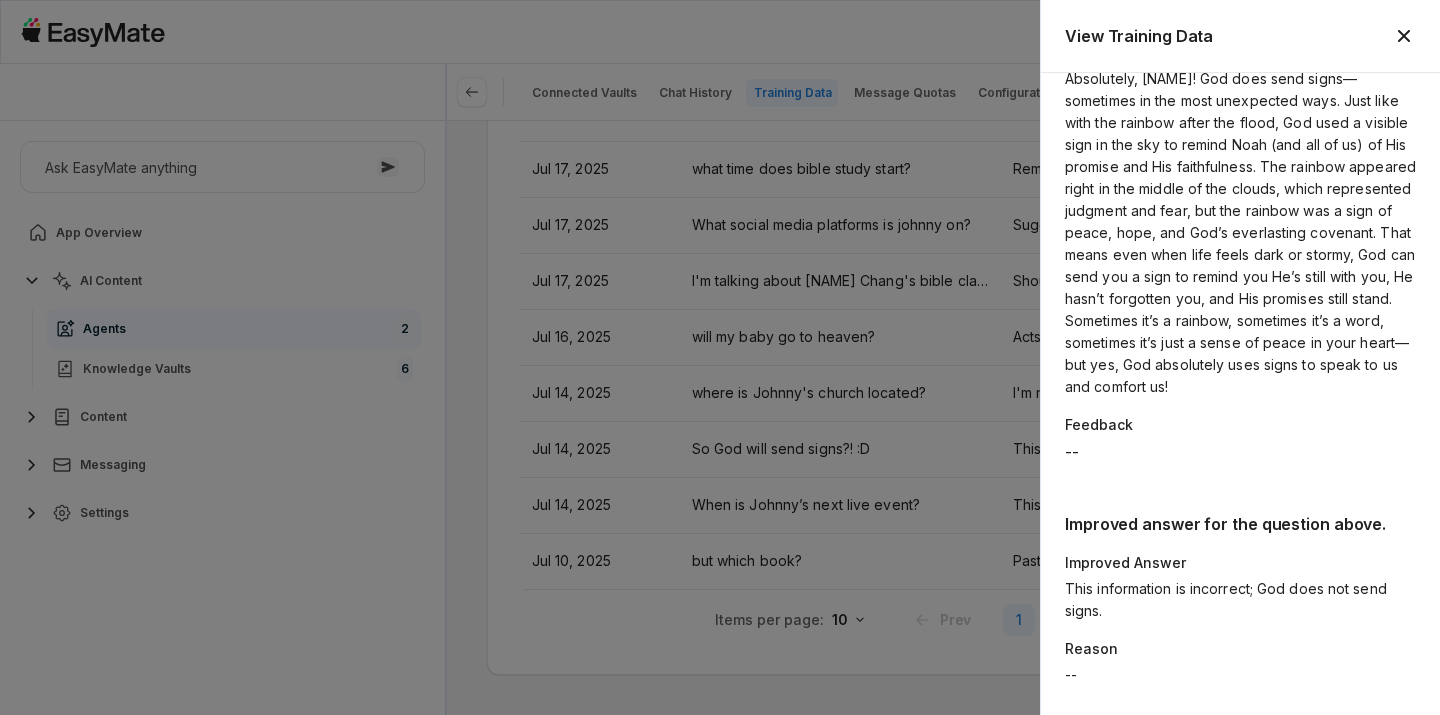 scroll, scrollTop: 224, scrollLeft: 0, axis: vertical 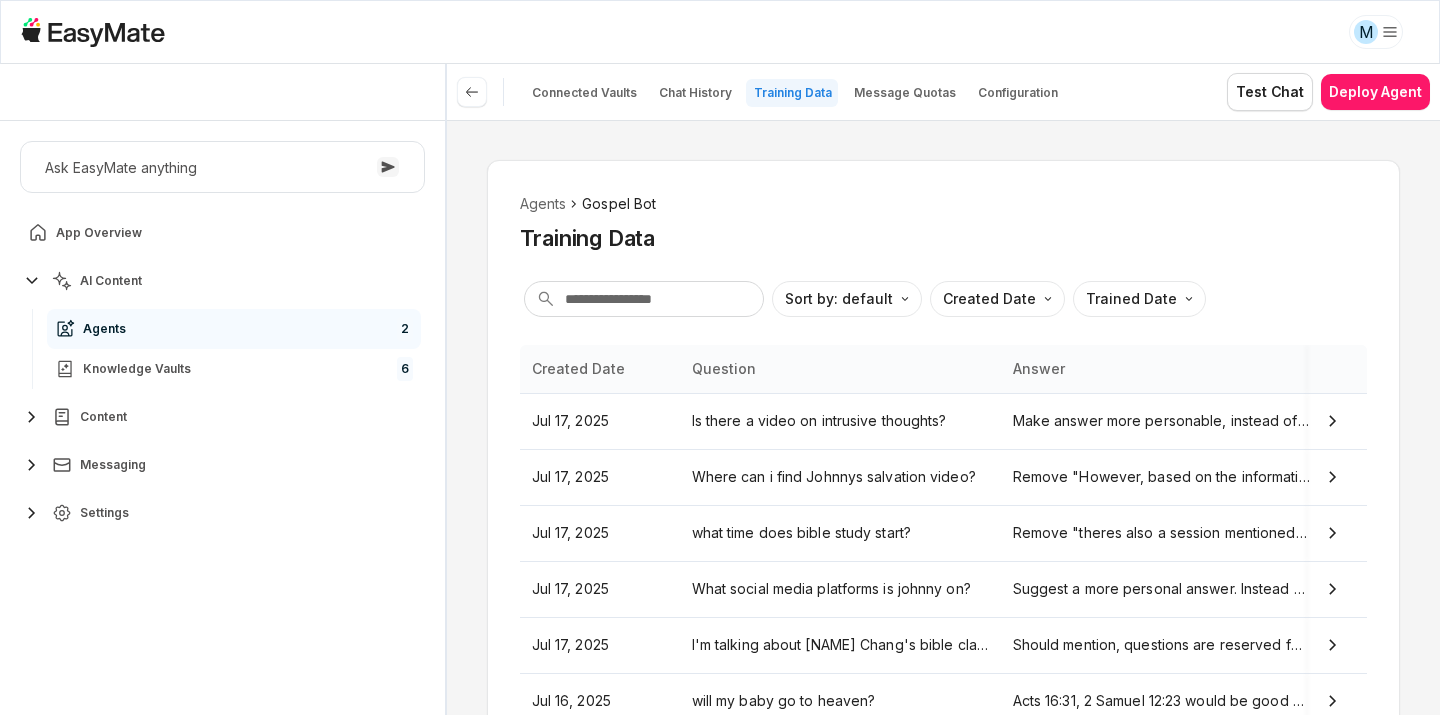 click on "Agents Gospel Bot Training Data Sort by: default Direction Created Date Trained Date Created Date Question Answer Trained Date Jul 17, 2025 Is there a video on intrusive thoughts?  Make answer more personable, instead of "The speaker" add "[NAME]." Add where [NAME]'s Intrusive video could be found.  -- Jul 17, 2025 Where can i find [NAME]'s salvation video?  Remove "However, based on the information provided, there isn’t a direct link or specific location given for [NAME]'s salvation video."  -- Jul 17, 2025 what time does bible study start?  Remove "theres also a session mentioned for 12 PM PST..." Add "If there are any changes to bible class date and times, you will be notified by email and on the coth website." -- Jul 17, 2025 What social media platforms is [NAME] on?  -- Jul 17, 2025 I'm talking about [NAME] Chang's bible class Should mention, questions are reserved for the hangout session, after the class. -- Jul 16, 2025 will my baby go to heaven?  -- Jul 14, 2025 where is [NAME]'s church located?  --" at bounding box center (943, 417) 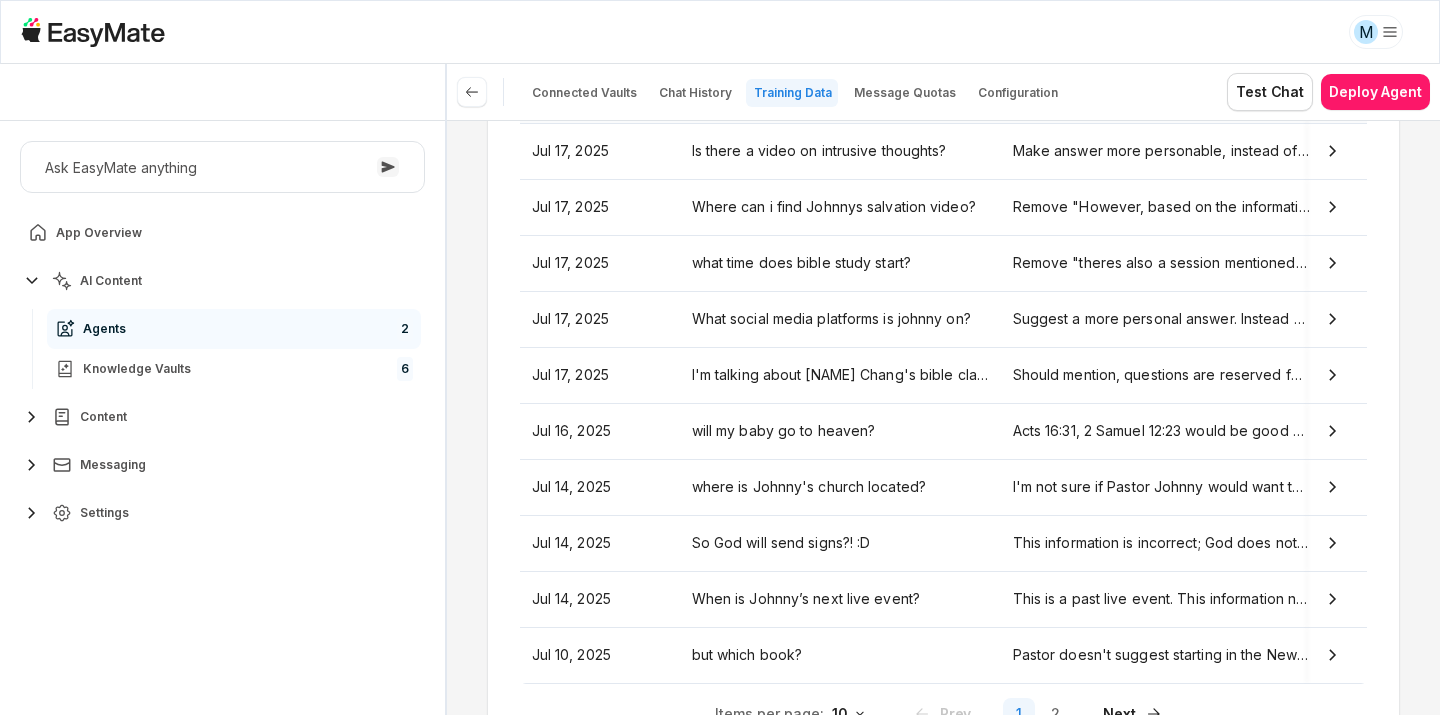 scroll, scrollTop: 321, scrollLeft: 0, axis: vertical 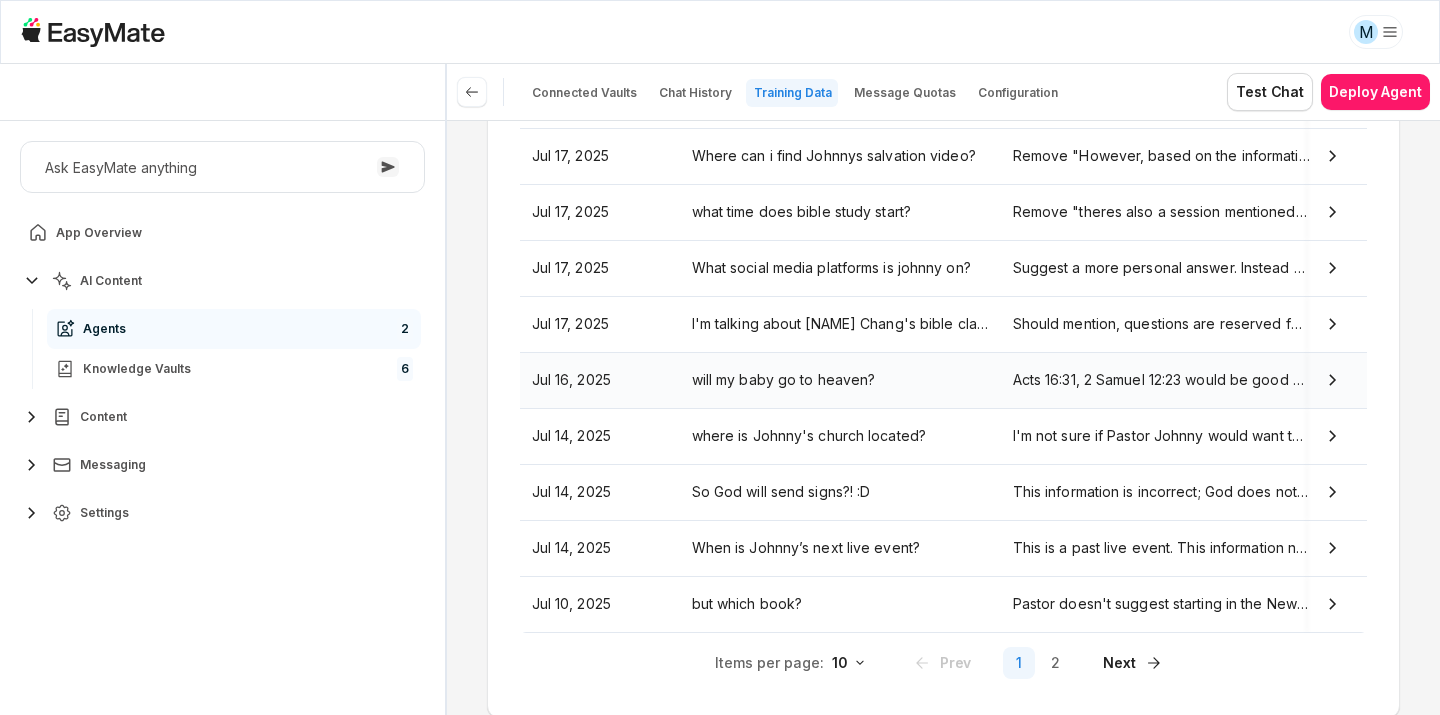 click on "Jul 16, 2025" at bounding box center [600, 380] 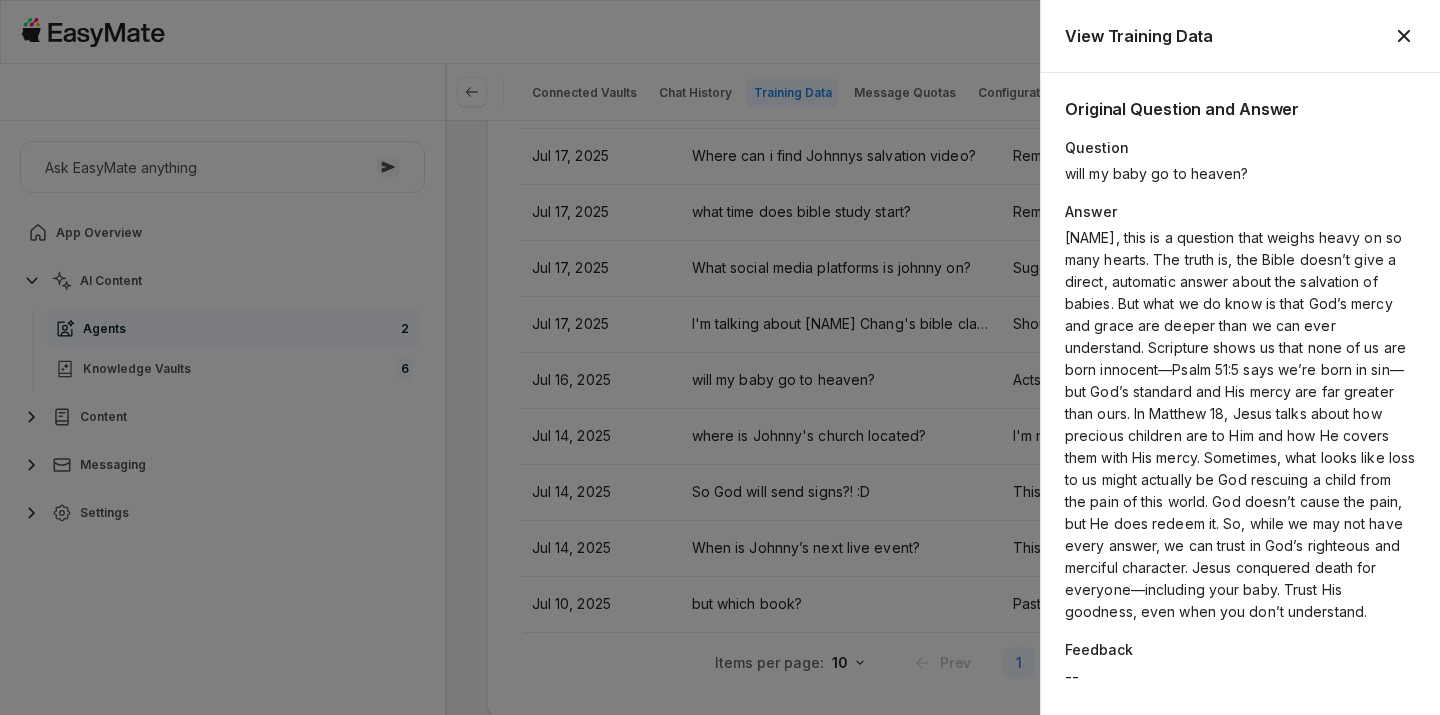 scroll, scrollTop: 356, scrollLeft: 0, axis: vertical 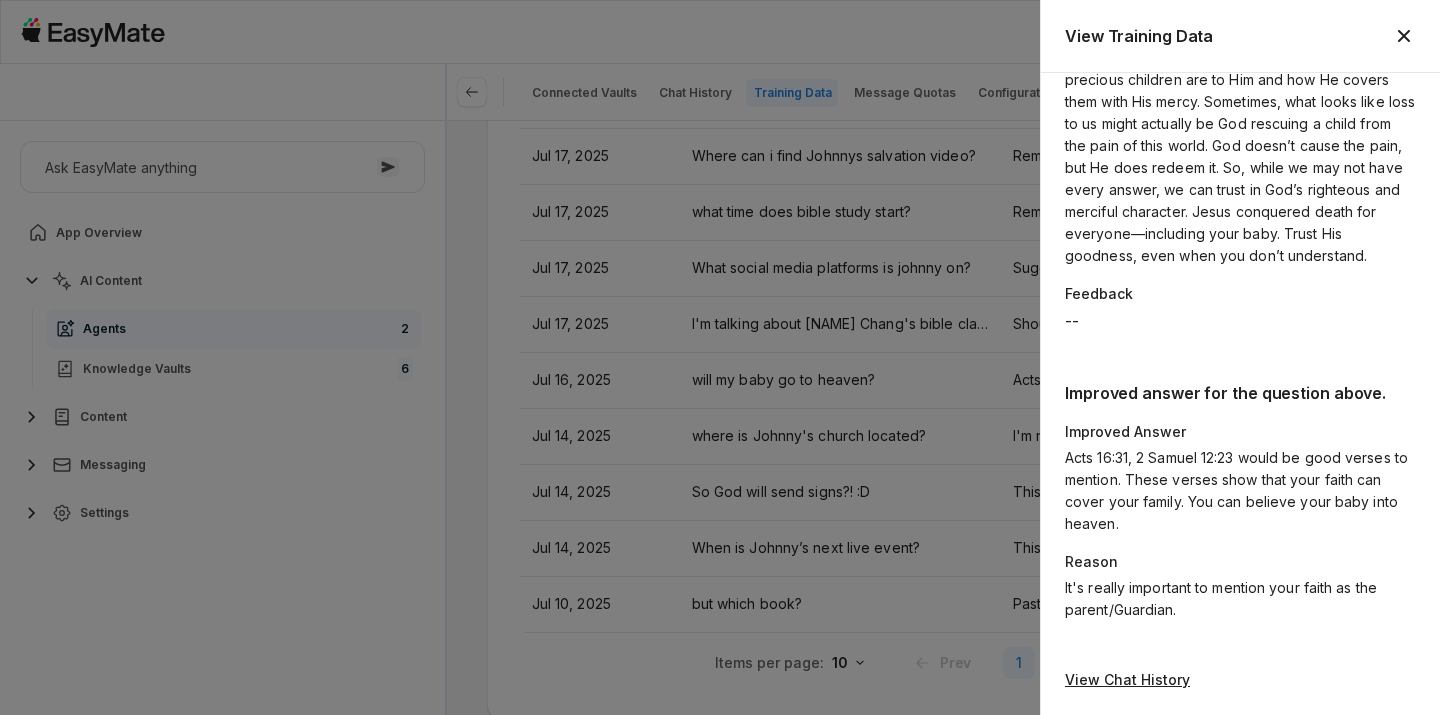 click on "Acts 16:31, 2 Samuel 12:23 would be good verses to mention. These verses show that your faith can cover your family. You can believe your baby into heaven." at bounding box center [1240, 491] 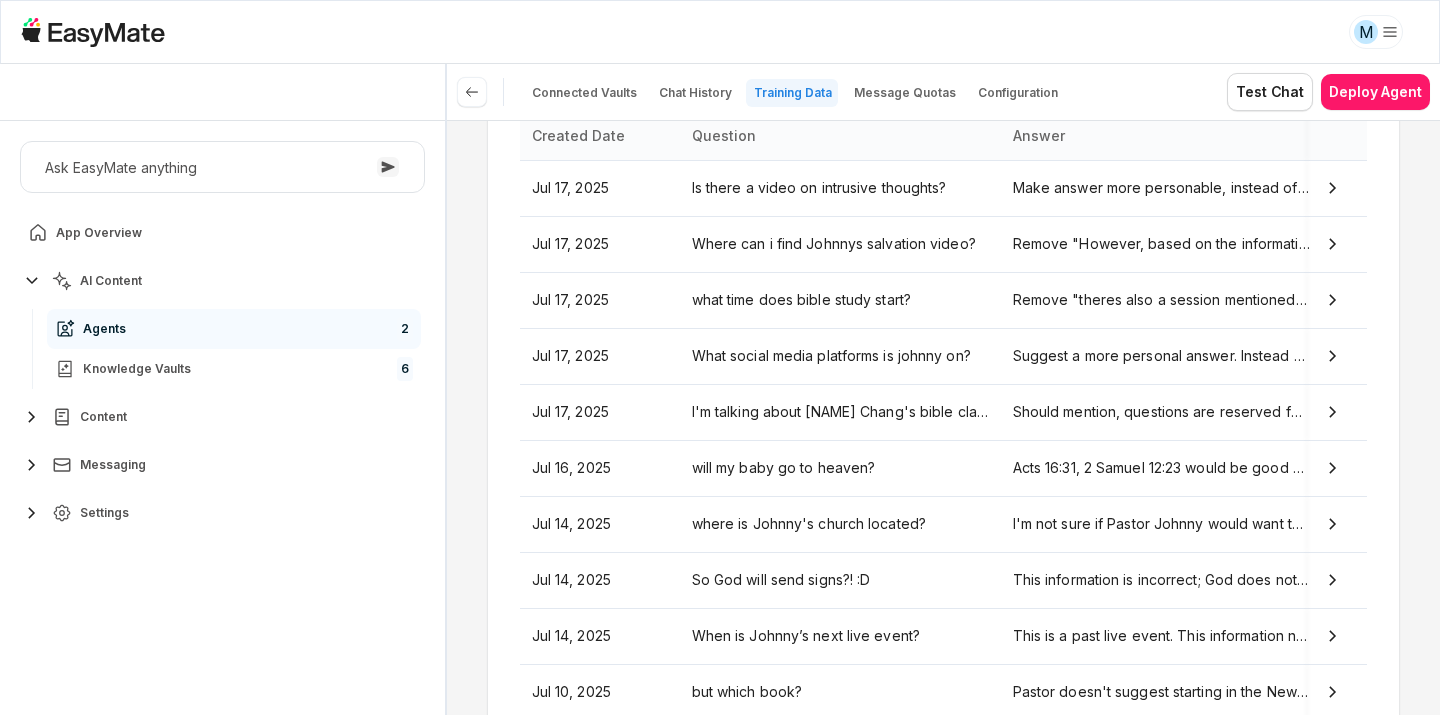 scroll, scrollTop: 57, scrollLeft: 0, axis: vertical 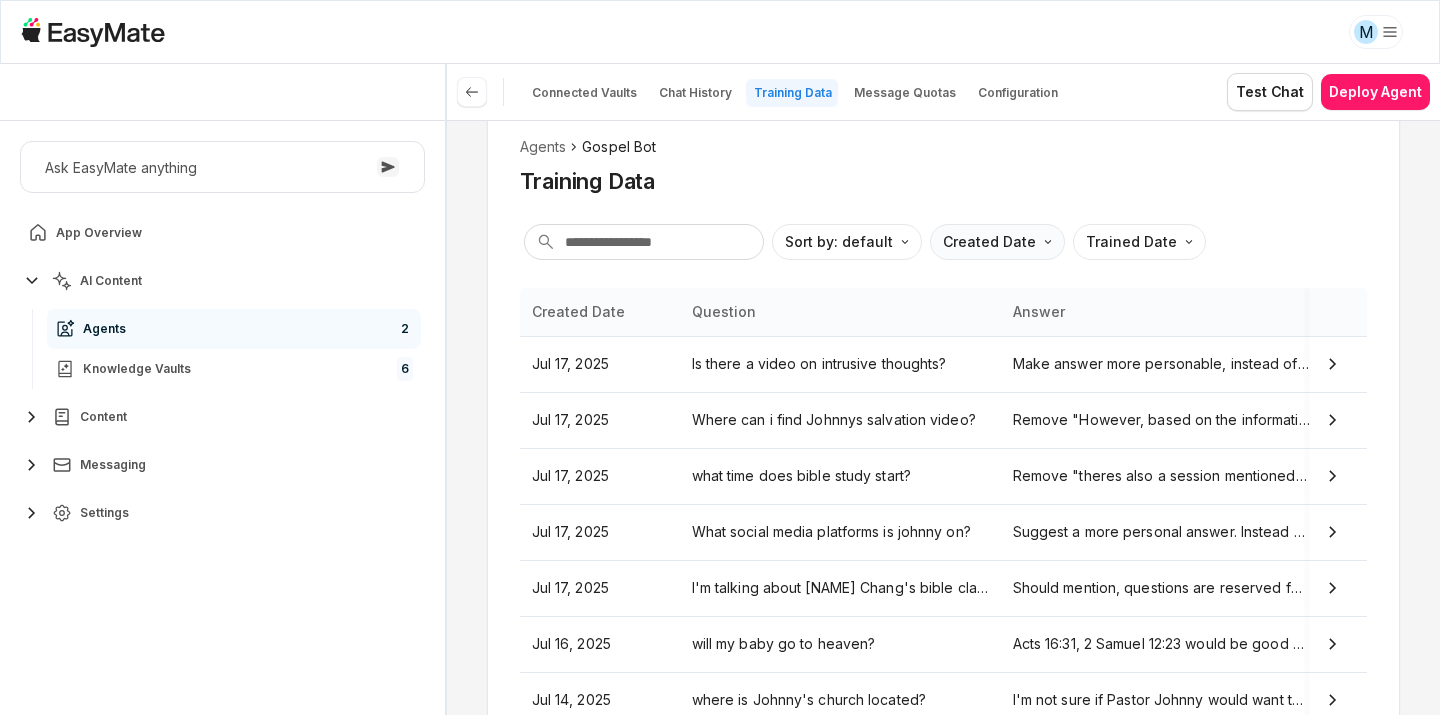 click on "M Core of the Heart Ask EasyMate anything App Overview AI Content Agents 2 Knowledge Vaults 6 Content Messaging Settings B How can I help you today? Scroll to bottom Send Connected Vaults Chat History Training Data Message Quotas Configuration Test Chat Deploy Agent Agents Gospel Bot Training Data Sort by: default Direction Created Date Trained Date Created Date Question Answer Trained Date Jul 17, 2025 Is there a video on intrusive thoughts?  Make answer more personable, instead of "The speaker" add "[NAME]." Add where [NAME]'s Intrusive video could be found.  -- Jul 17, 2025 Where can i find [NAME]'s salvation video?  Remove "However, based on the information provided, there isn’t a direct link or specific location given for [NAME]'s salvation video."  -- Jul 17, 2025 what time does bible study start?  Remove "theres also a session mentioned for 12 PM PST..." Add "If there are any changes to bible class date and times, you will be notified by email and on the coth website." 1" at bounding box center [720, 357] 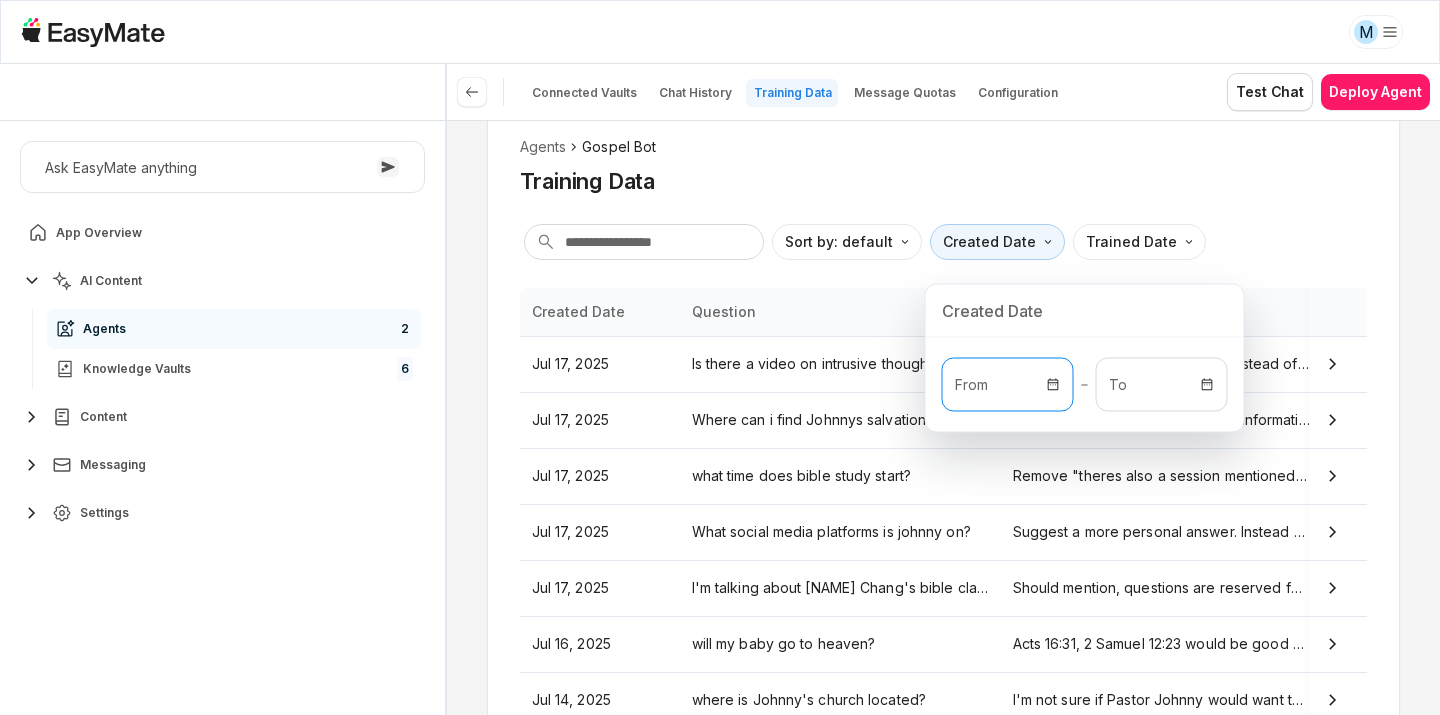 click on "From" at bounding box center (996, 385) 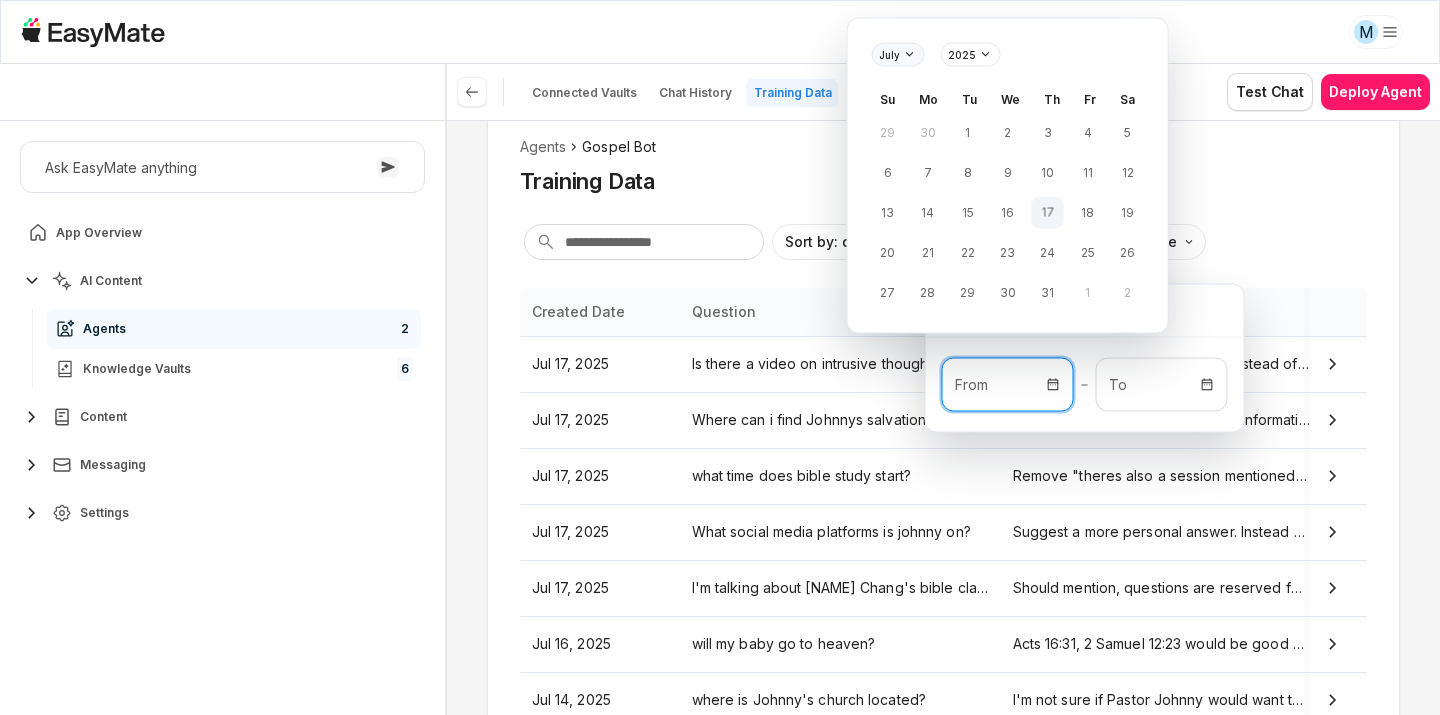 click on "M Core of the Heart Ask EasyMate anything App Overview AI Content Agents 2 Knowledge Vaults 6 Content Messaging Settings B How can I help you today? Scroll to bottom Send Connected Vaults Chat History Training Data Message Quotas Configuration Test Chat Deploy Agent Agents Gospel Bot Training Data Sort by: default Direction Created Date Trained Date Created Date Question Answer Trained Date Jul 17, 2025 Is there a video on intrusive thoughts?  Make answer more personable, instead of "The speaker" add "[NAME]." Add where [NAME]'s Intrusive video could be found.  -- Jul 17, 2025 Where can i find [NAME]'s salvation video?  Remove "However, based on the information provided, there isn’t a direct link or specific location given for [NAME]'s salvation video."  -- Jul 17, 2025 what time does bible study start?  Remove "theres also a session mentioned for 12 PM PST..." Add "If there are any changes to bible class date and times, you will be notified by email and on the coth website." 1" at bounding box center (720, 357) 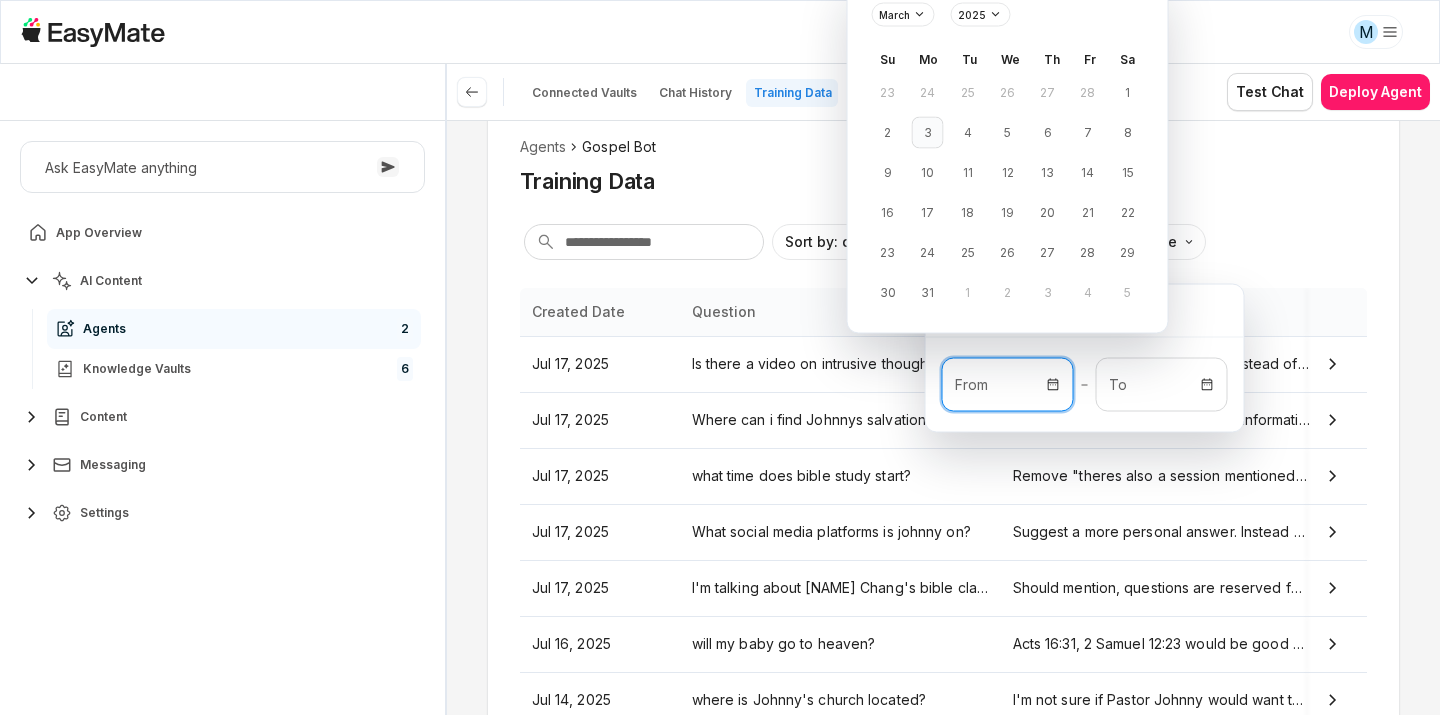 click on "3" at bounding box center (928, 133) 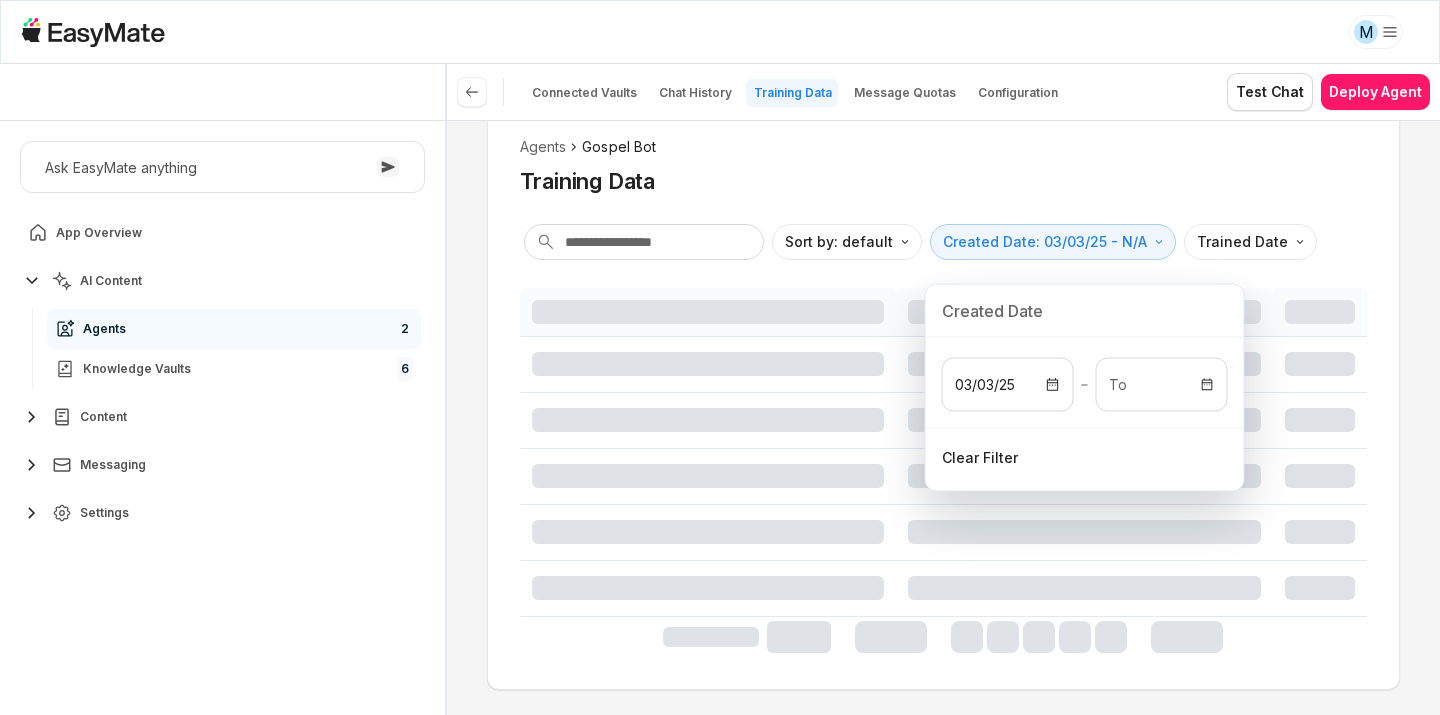 click on "M Core of the Heart Ask EasyMate anything App Overview AI Content Agents 2 Knowledge Vaults 6 Content Messaging Settings B How can I help you today? Scroll to bottom Send Connected Vaults Chat History Training Data Message Quotas Configuration Test Chat Deploy Agent Agents Gospel Bot Training Data Sort by: default Direction Created Date: 03/03/25 - N/A Trained Date * Created Date   03/03/25 To Clear filter Beta 0  /  0 used queries" at bounding box center [720, 357] 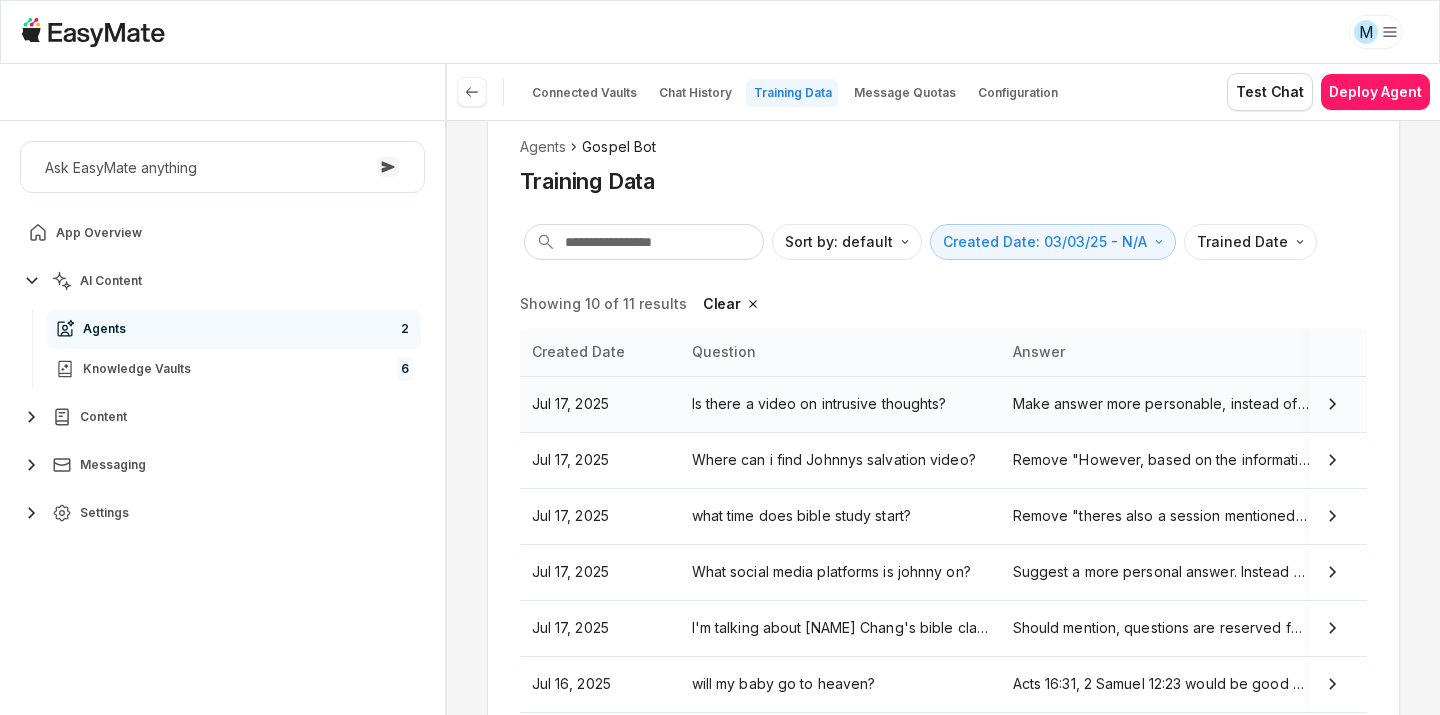 scroll, scrollTop: 409, scrollLeft: 0, axis: vertical 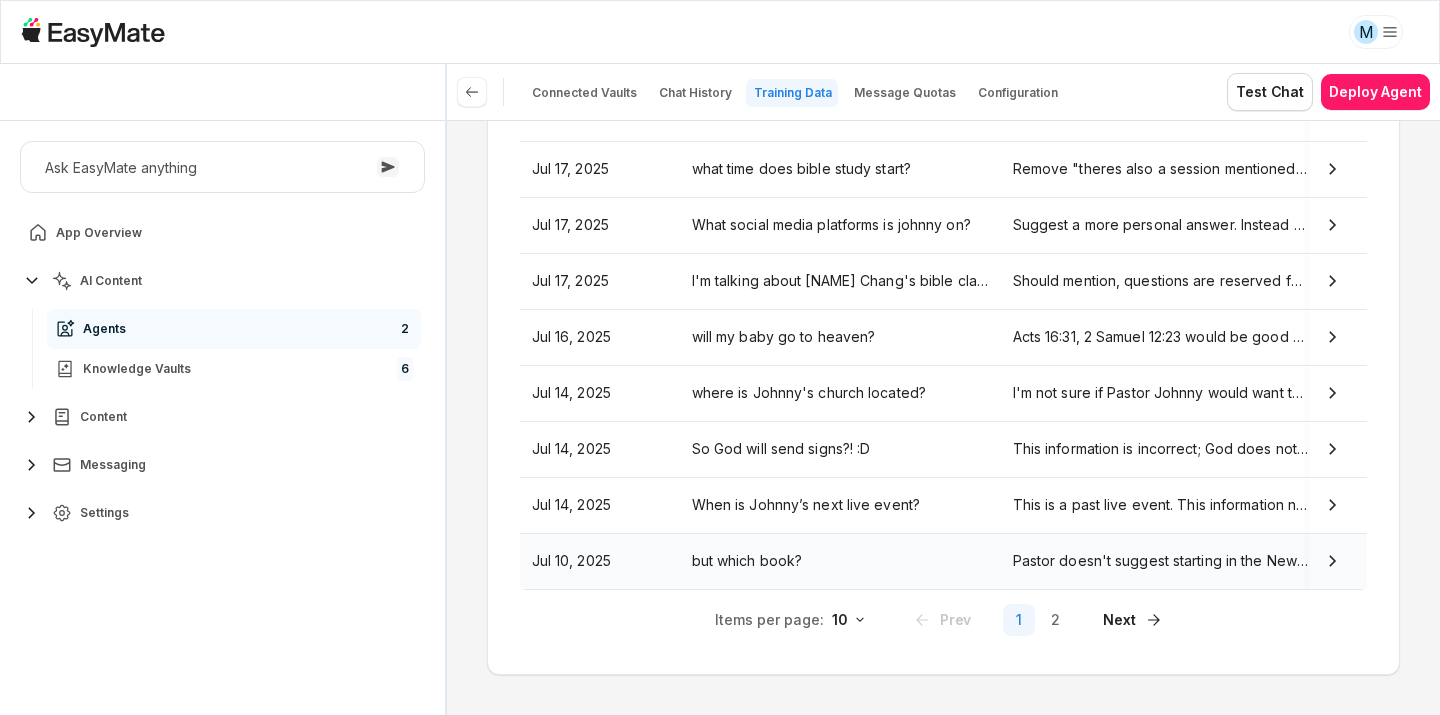click on "but which book?" at bounding box center [840, 561] 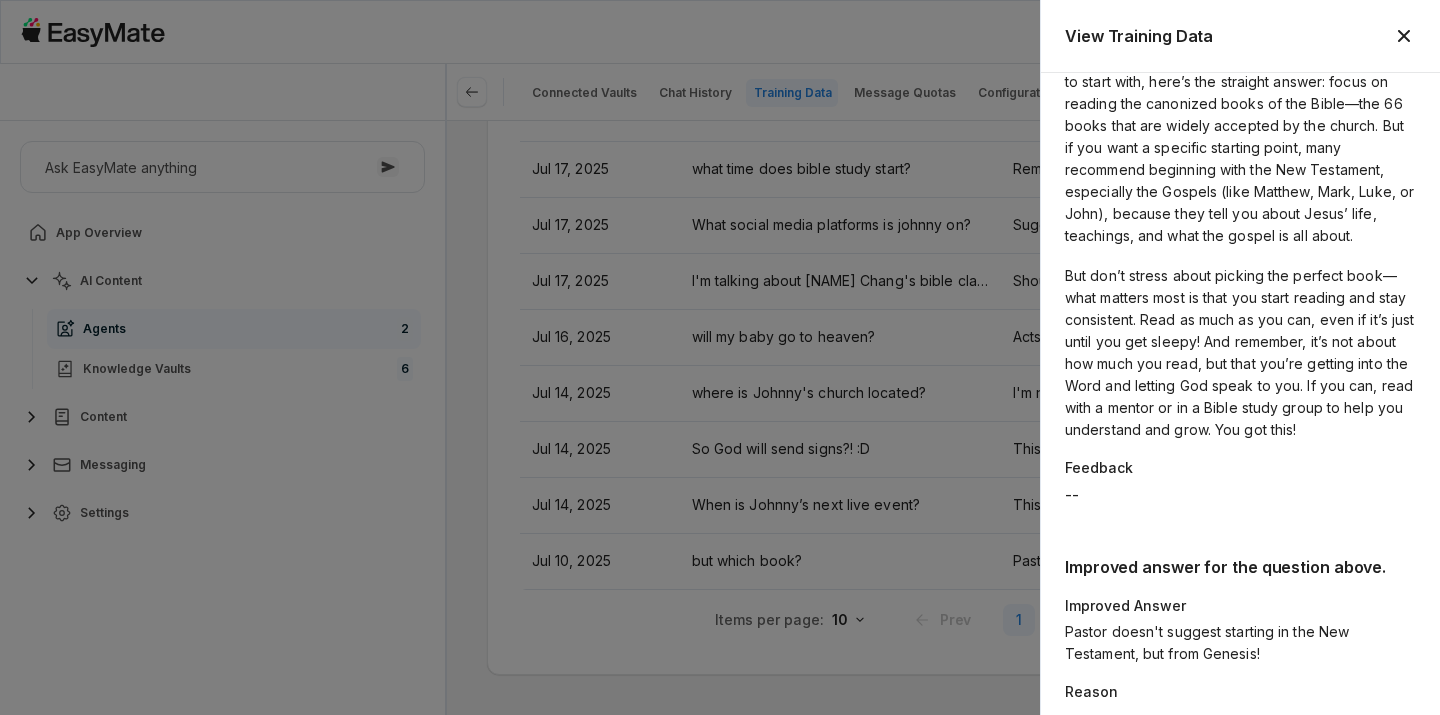 scroll, scrollTop: 285, scrollLeft: 0, axis: vertical 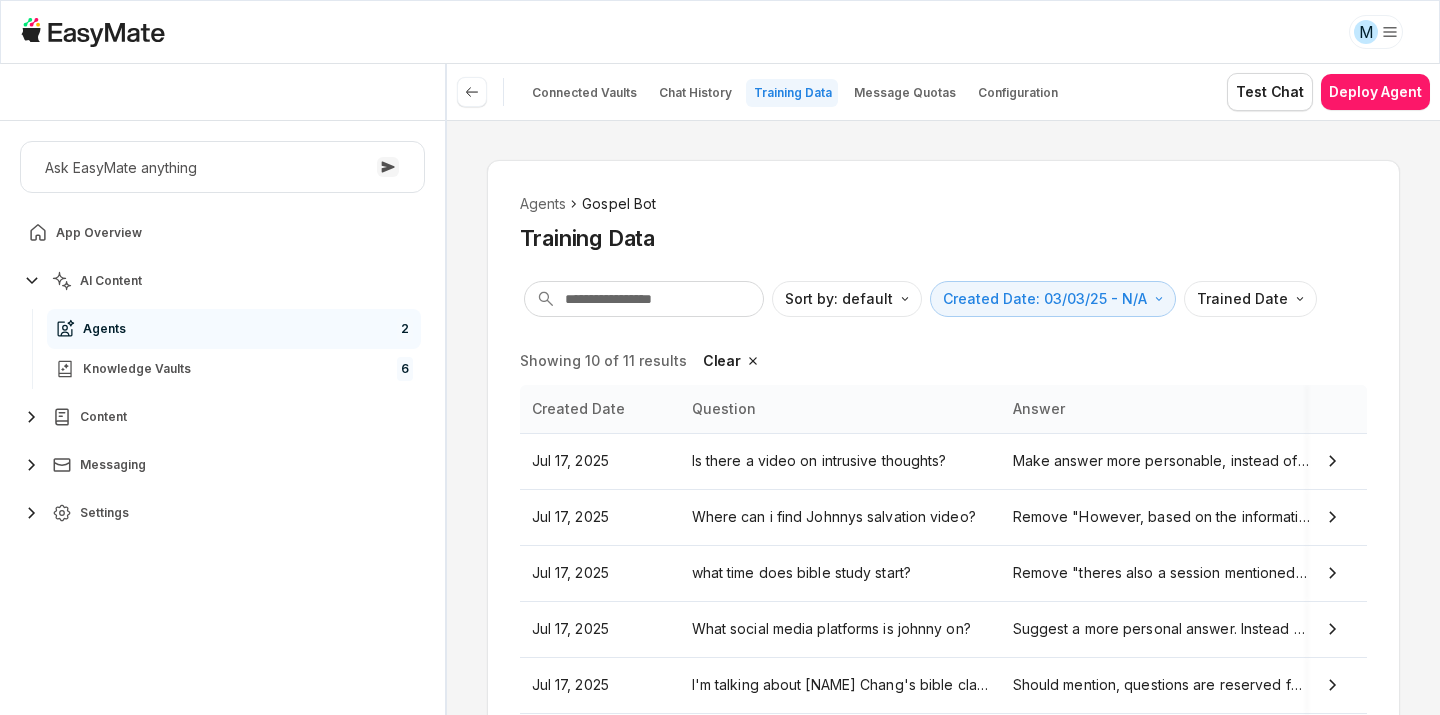 click on "Agents Gospel Bot Training Data Sort by: default Direction Created Date: 03/03/25 - N/A Trained Date Showing 10 of 11 results Clear Created Date Question Answer Trained Date Jul 17, 2025 Is there a video on intrusive thoughts?  Make answer more personable, instead of "The speaker" add "[NAME]." Add where [NAME]'s Intrusive video could be found.  -- Jul 17, 2025 Where can i find [NAME]'s salvation video?  Remove "However, based on the information provided, there isn’t a direct link or specific location given for [NAME]'s salvation video."  -- Jul 17, 2025 what time does bible study start?  Remove "theres also a session mentioned for 12 PM PST..." Add "If there are any changes to bible class date and times, you will be notified by email and on the coth website." -- Jul 17, 2025 What social media platforms is [NAME] on?  -- Jul 17, 2025 I'm talking about [NAME] Chang's bible class Should mention, questions are reserved for the hangout session, after the class. -- Jul 16, 2025 will my baby go to heaven?  -- -- 1" at bounding box center [943, 619] 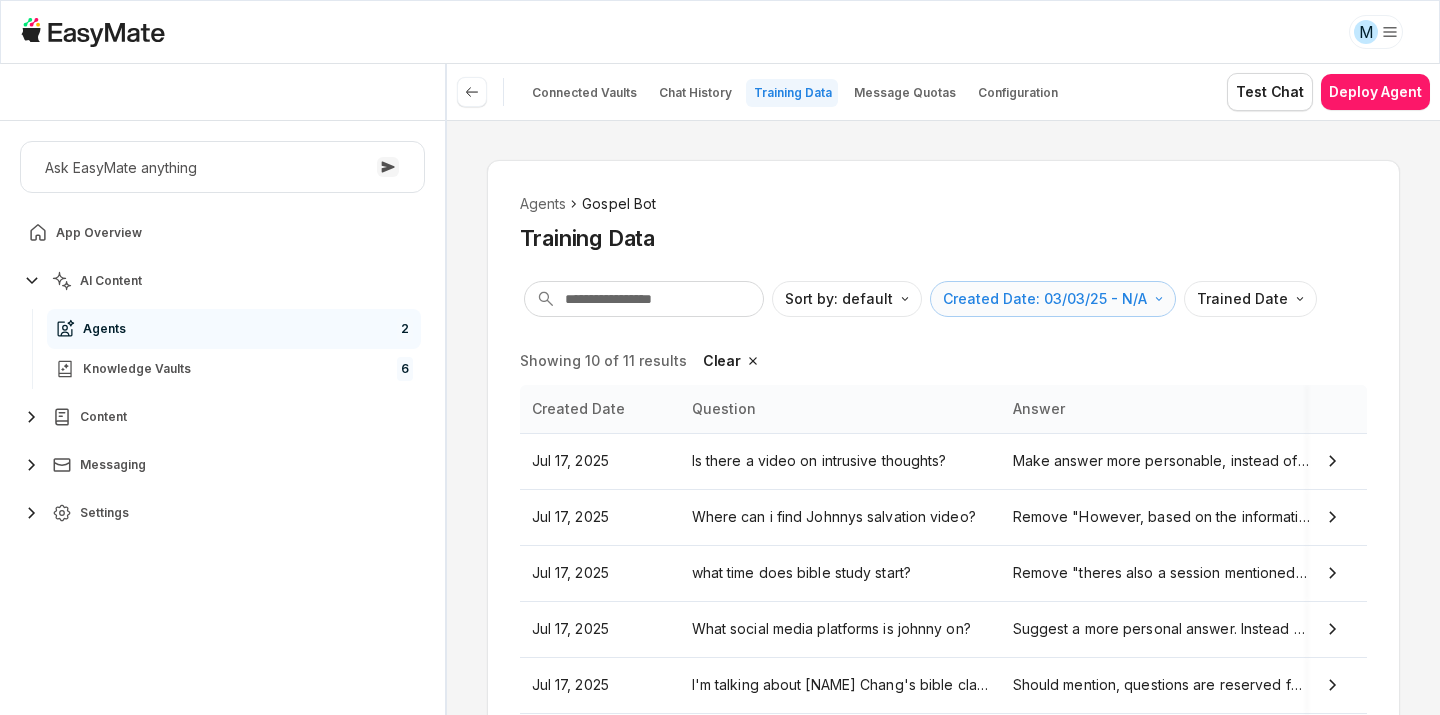 click on "M Core of the Heart Ask EasyMate anything App Overview AI Content Agents 2 Knowledge Vaults 6 Content Messaging Settings B How can I help you today? Scroll to bottom Send Connected Vaults Chat History Training Data Message Quotas Configuration Test Chat Deploy Agent Agents Gospel Bot Training Data Sort by: default Direction Created Date: 03/03/25 - N/A Trained Date Showing 10 of 11 results Clear Created Date Question Answer Trained Date Jul 17, 2025 Is there a video on intrusive thoughts?  Make answer more personable, instead of "The speaker" add "[NAME]." Add where [NAME]'s Intrusive video could be found.  -- Jul 17, 2025 Where can i find [NAME]'s salvation video?  Remove "However, based on the information provided, there isn’t a direct link or specific location given for [NAME]'s salvation video."  -- Jul 17, 2025 what time does bible study start?  -- Jul 17, 2025 What social media platforms is [NAME] on?  -- Jul 17, 2025 I'm talking about [NAME] Chang's bible class" at bounding box center [720, 357] 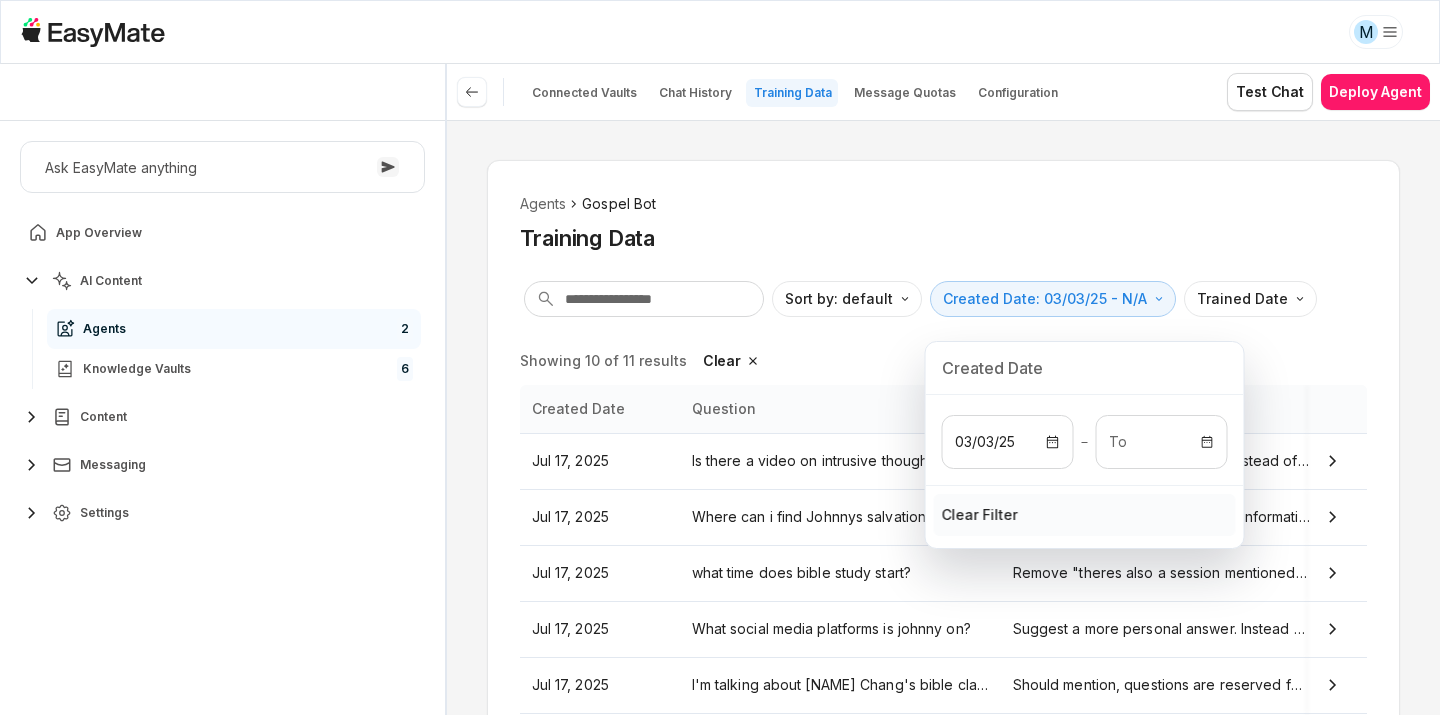 click on "Clear filter" at bounding box center (980, 515) 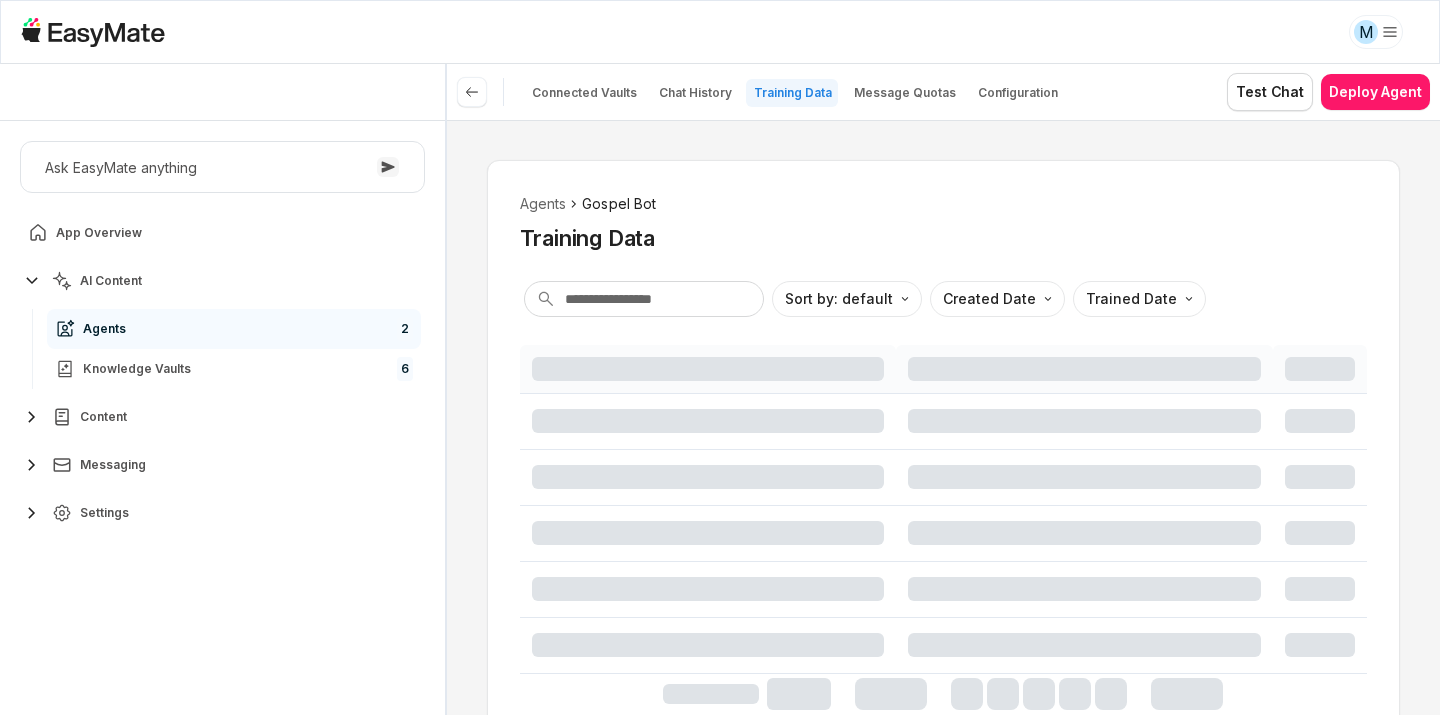 click on "Training Data" at bounding box center [943, 238] 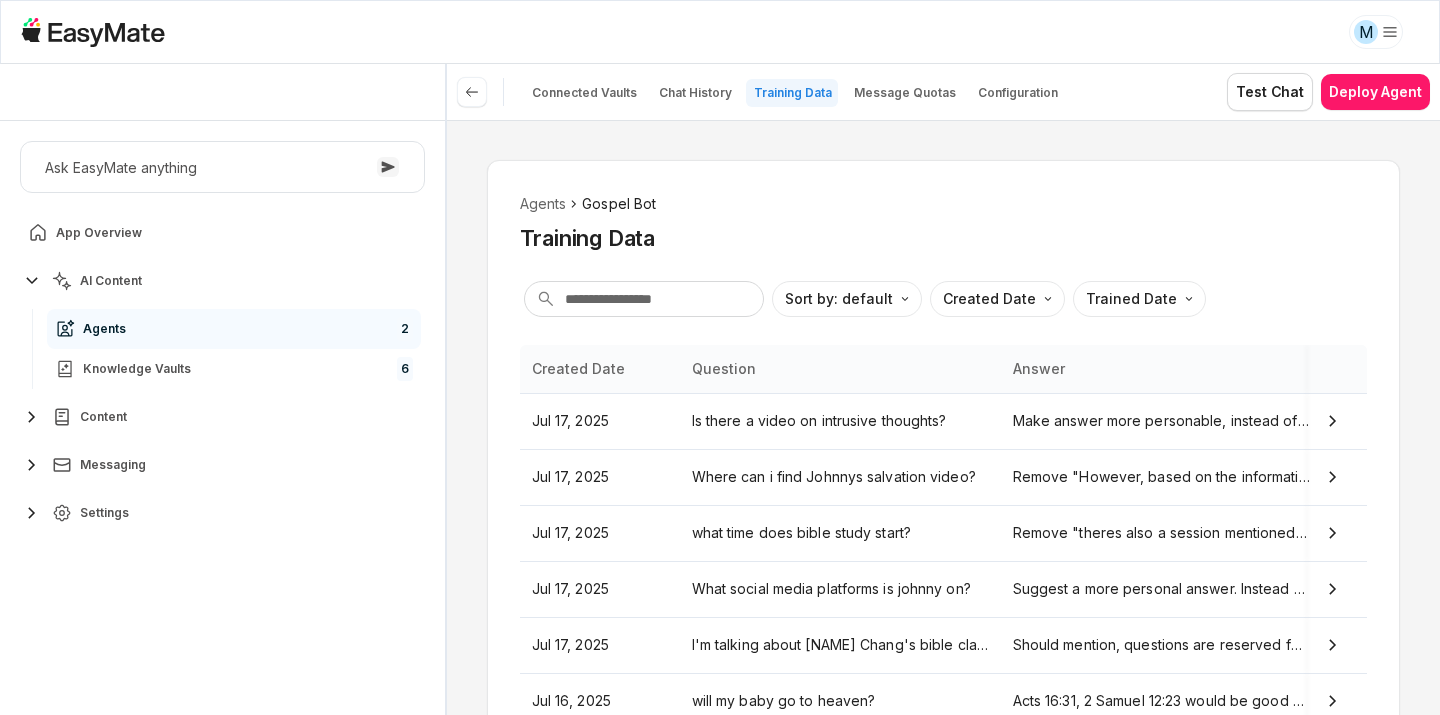 click on "Sort by: default Direction Created Date Trained Date" at bounding box center (943, 299) 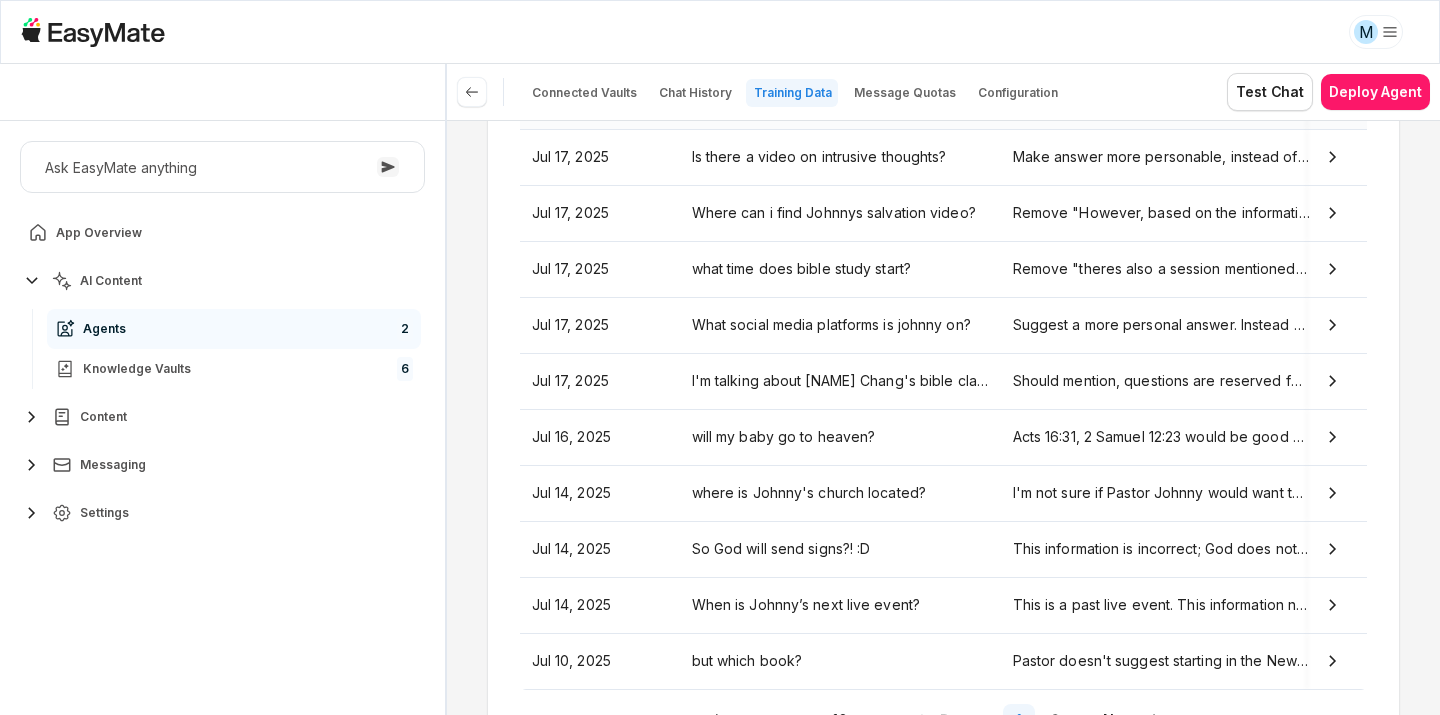 scroll, scrollTop: 369, scrollLeft: 0, axis: vertical 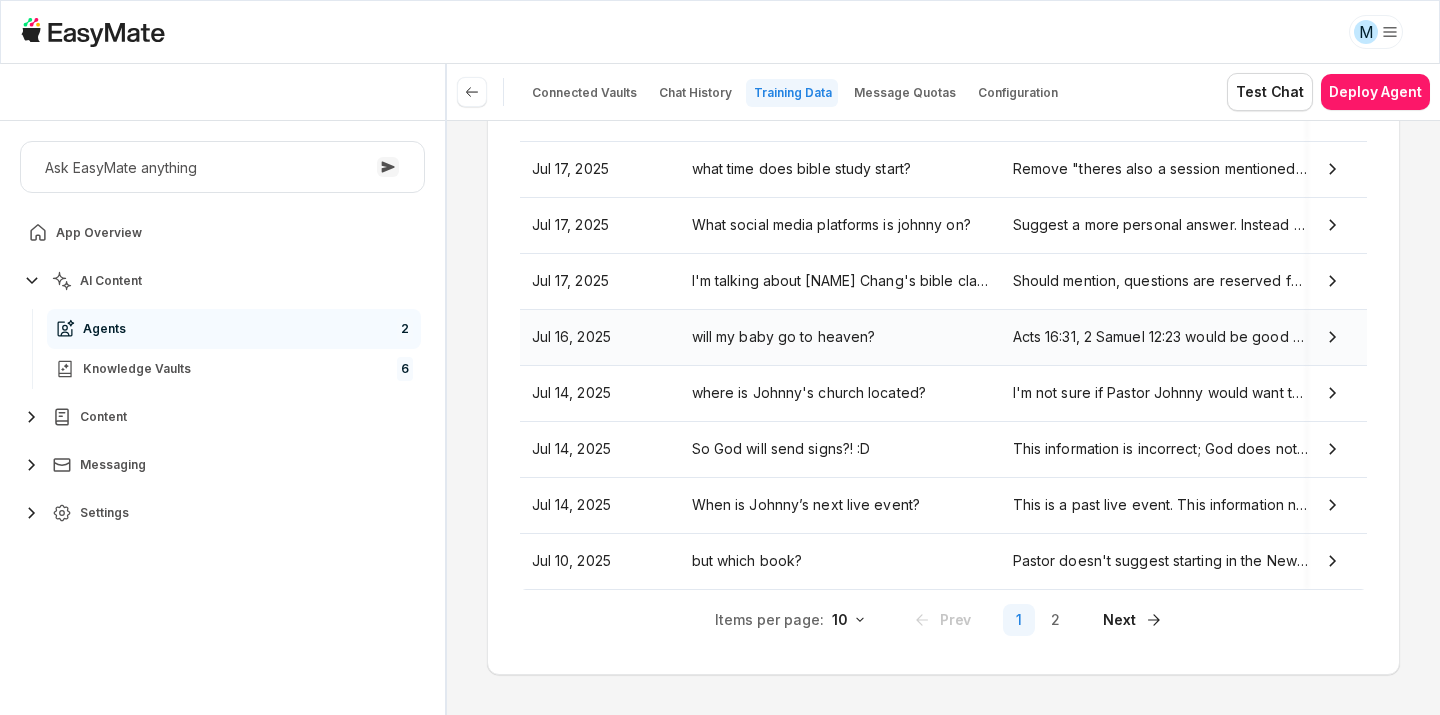 click on "Jul 16, 2025" at bounding box center (600, 337) 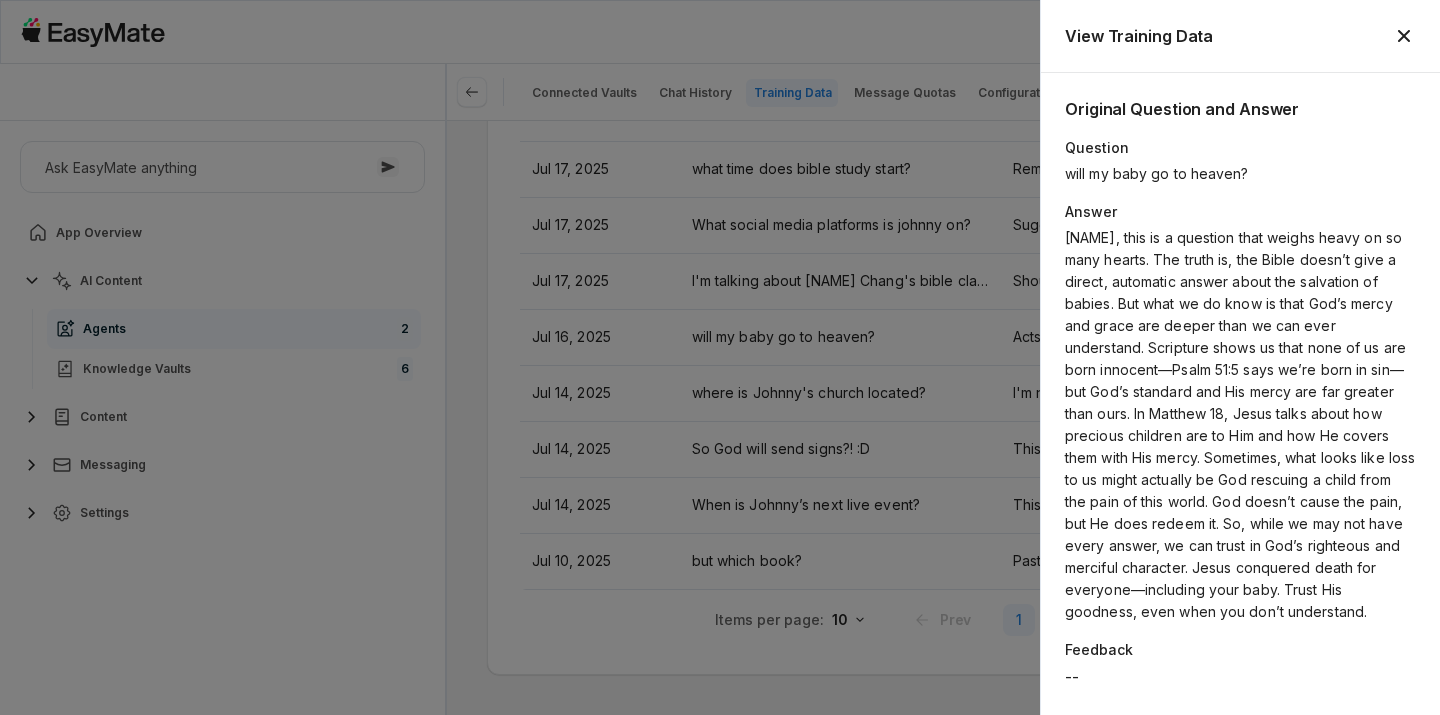 click on "[NAME], this is a question that weighs heavy on so many hearts. The truth is, the Bible doesn’t give a direct, automatic answer about the salvation of babies. But what we do know is that God’s mercy and grace are deeper than we can ever understand. Scripture shows us that none of us are born innocent—Psalm 51:5 says we’re born in sin—but God’s standard and His mercy are far greater than ours. In Matthew 18, Jesus talks about how precious children are to Him and how He covers them with His mercy. Sometimes, what looks like loss to us might actually be God rescuing a child from the pain of this world. God doesn’t cause the pain, but He does redeem it. So, while we may not have every answer, we can trust in God’s righteous and merciful character. Jesus conquered death for everyone—including your baby. Trust His goodness, even when you don’t understand." at bounding box center (1240, 425) 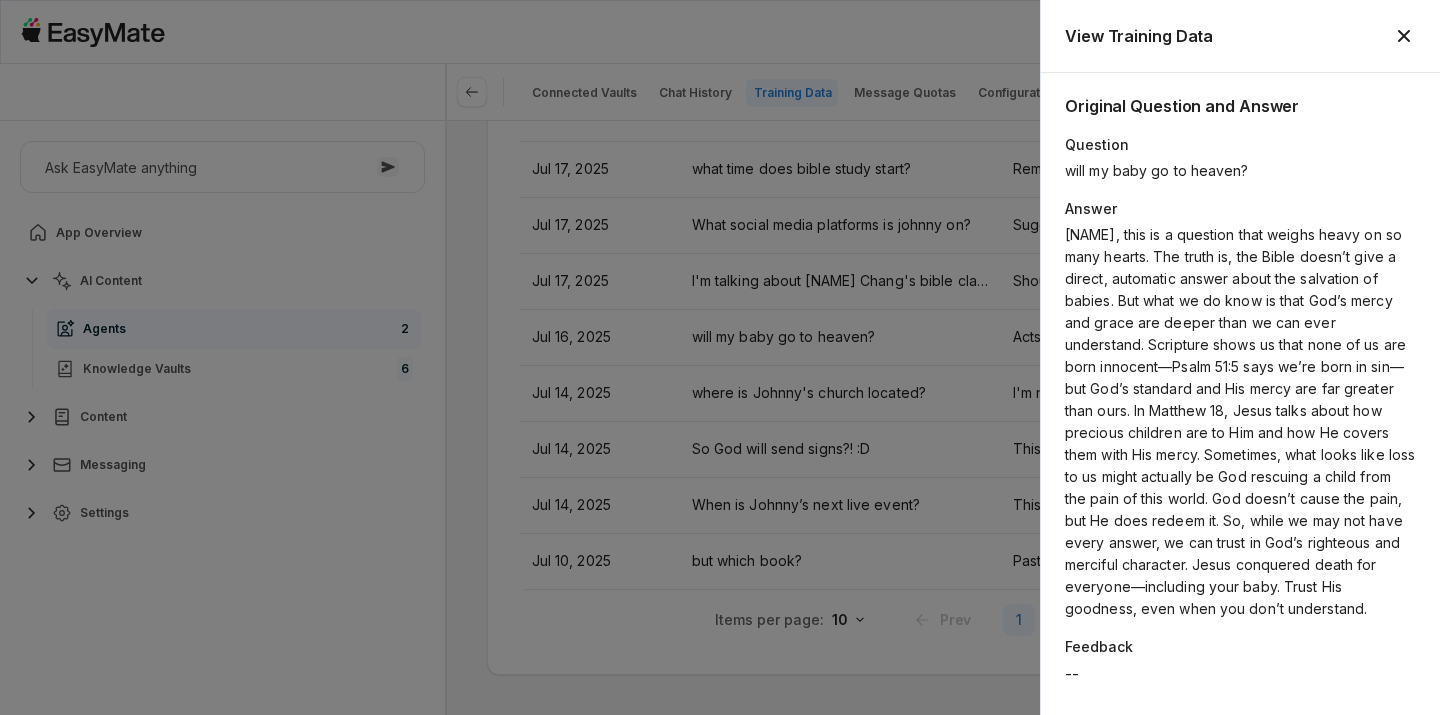 scroll, scrollTop: 0, scrollLeft: 0, axis: both 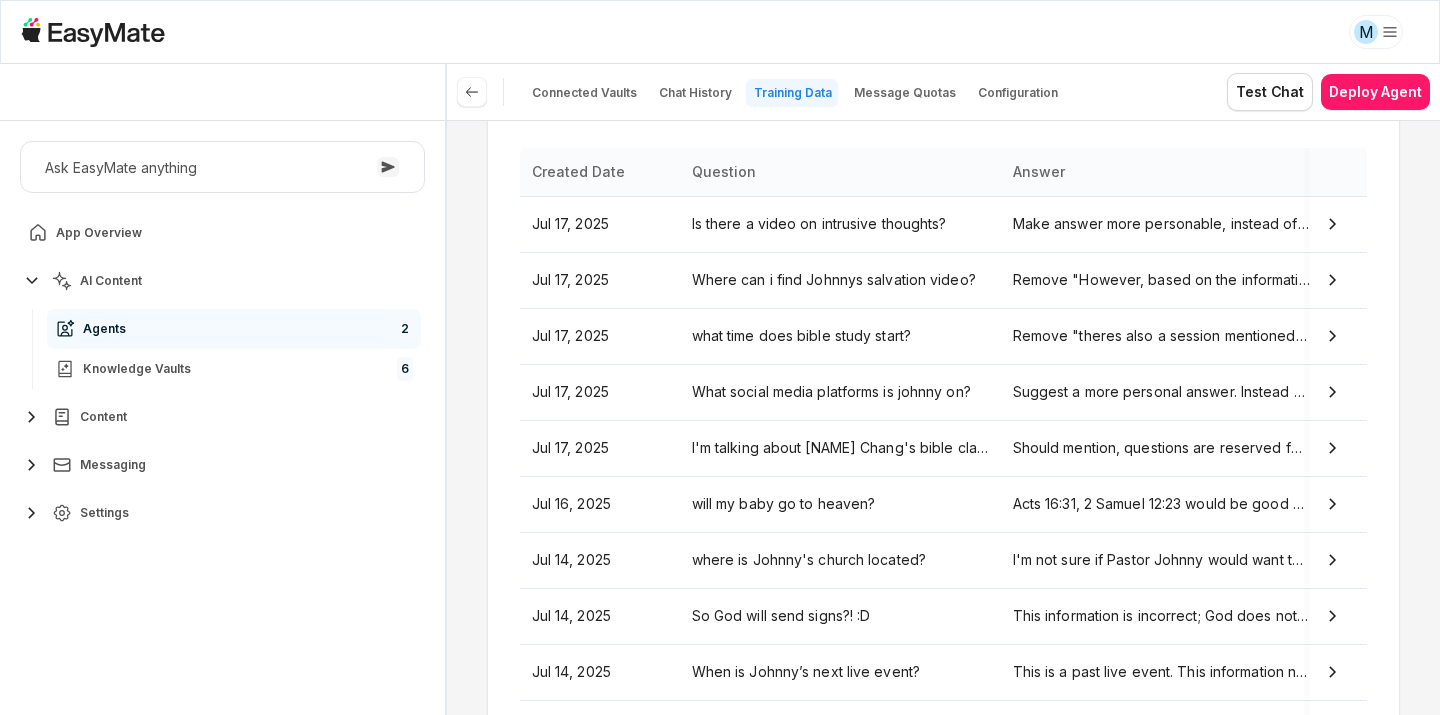 click on "Agents Gospel Bot Training Data Sort by: default Direction Created Date Trained Date Created Date Question Answer Trained Date Jul 17, 2025 Is there a video on intrusive thoughts?  Make answer more personable, instead of "The speaker" add "[NAME]." Add where [NAME]'s Intrusive video could be found.  -- Jul 17, 2025 Where can i find [NAME]'s salvation video?  Remove "However, based on the information provided, there isn’t a direct link or specific location given for [NAME]'s salvation video."  -- Jul 17, 2025 what time does bible study start?  Remove "theres also a session mentioned for 12 PM PST..." Add "If there are any changes to bible class date and times, you will be notified by email and on the coth website." -- Jul 17, 2025 What social media platforms is [NAME] on?  -- Jul 17, 2025 I'm talking about [NAME] Chang's bible class Should mention, questions are reserved for the hangout session, after the class. -- Jul 16, 2025 will my baby go to heaven?  -- Jul 14, 2025 where is [NAME]'s church located?  --" at bounding box center (943, 402) 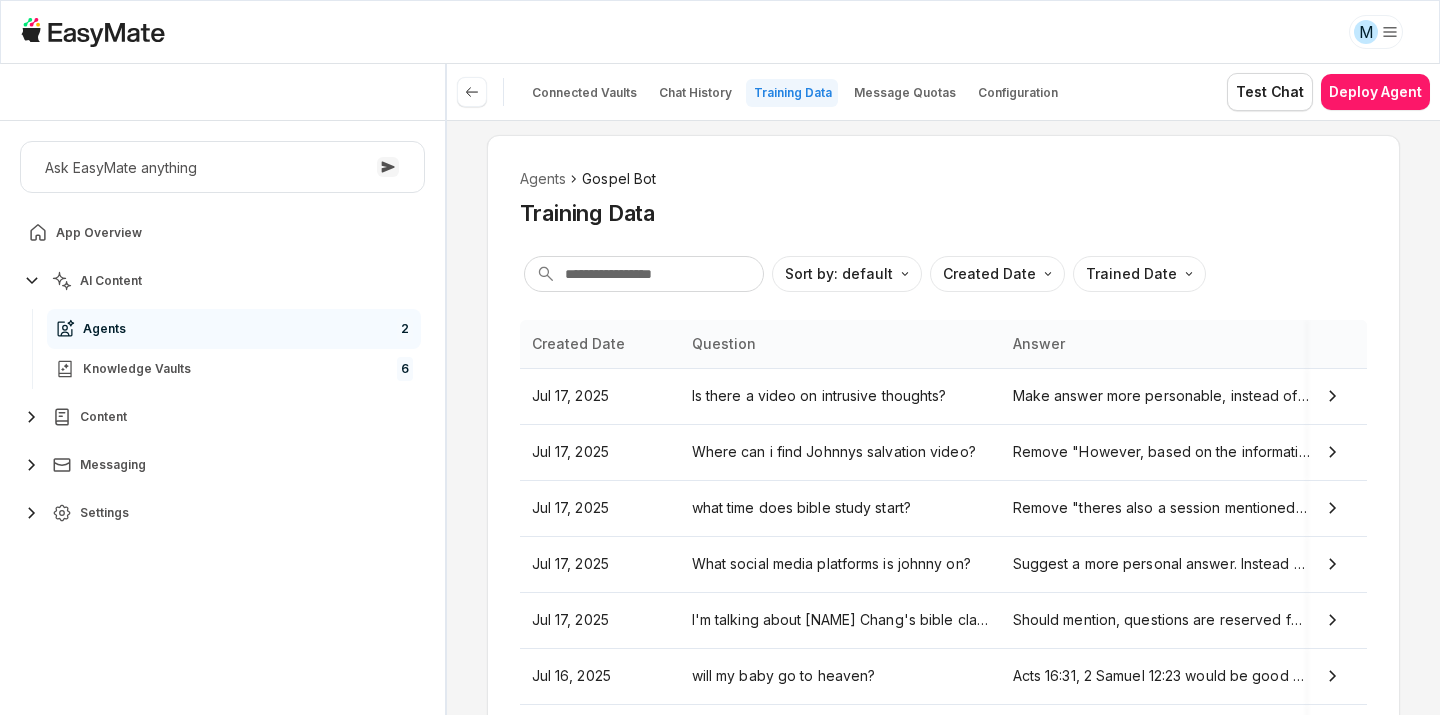 scroll, scrollTop: 0, scrollLeft: 0, axis: both 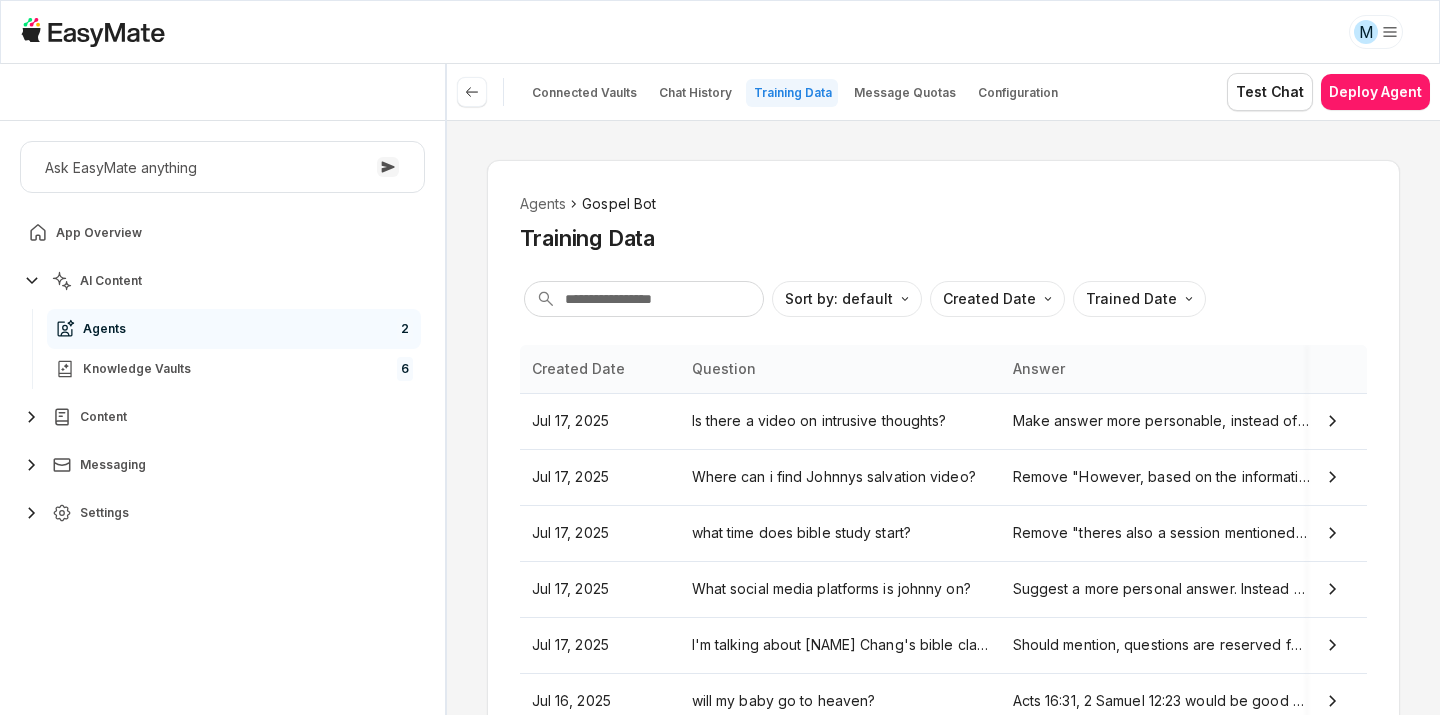 click on "Agents Gospel Bot Training Data Sort by: default Direction Created Date Trained Date Created Date Question Answer Trained Date Jul 17, 2025 Is there a video on intrusive thoughts?  Make answer more personable, instead of "The speaker" add "[NAME]." Add where [NAME]'s Intrusive video could be found.  -- Jul 17, 2025 Where can i find [NAME]'s salvation video?  Remove "However, based on the information provided, there isn’t a direct link or specific location given for [NAME]'s salvation video."  -- Jul 17, 2025 what time does bible study start?  Remove "theres also a session mentioned for 12 PM PST..." Add "If there are any changes to bible class date and times, you will be notified by email and on the coth website." -- Jul 17, 2025 What social media platforms is [NAME] on?  -- Jul 17, 2025 I'm talking about [NAME] Chang's bible class Should mention, questions are reserved for the hangout session, after the class. -- Jul 16, 2025 will my baby go to heaven?  -- Jul 14, 2025 where is [NAME]'s church located?  --" at bounding box center (943, 417) 